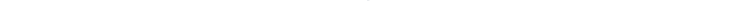 scroll, scrollTop: 0, scrollLeft: 0, axis: both 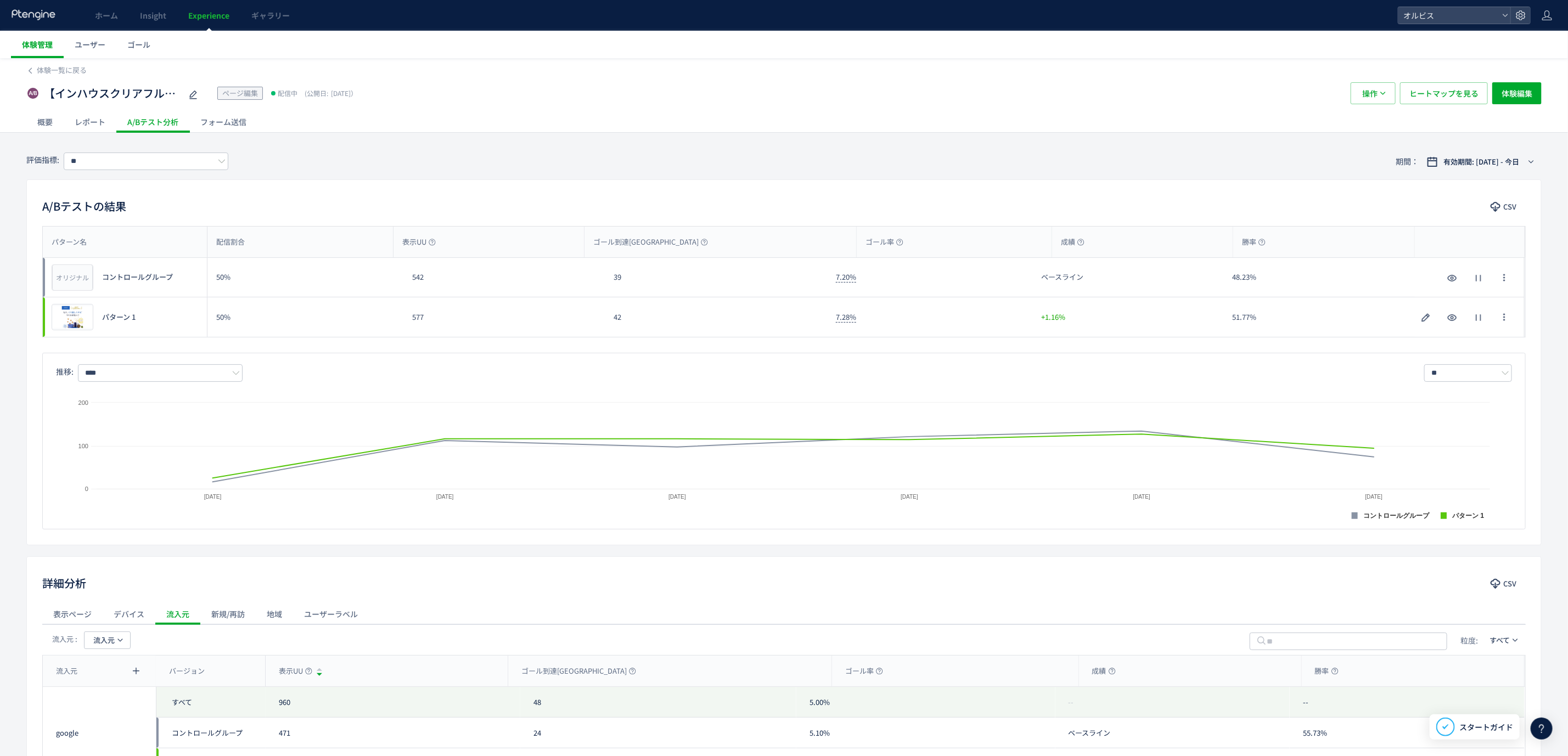 click on "体験管理" at bounding box center (37, 44) 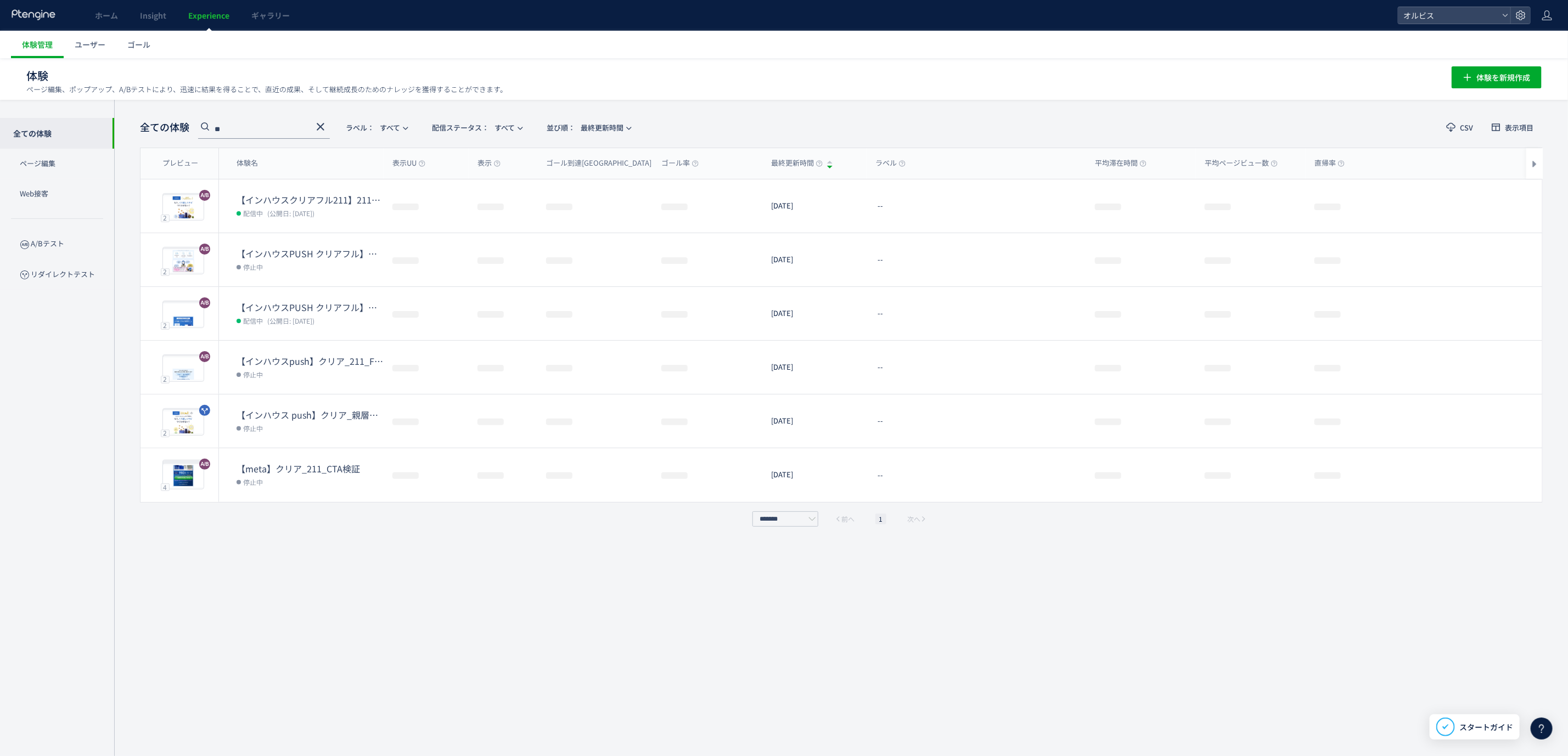 type on "*" 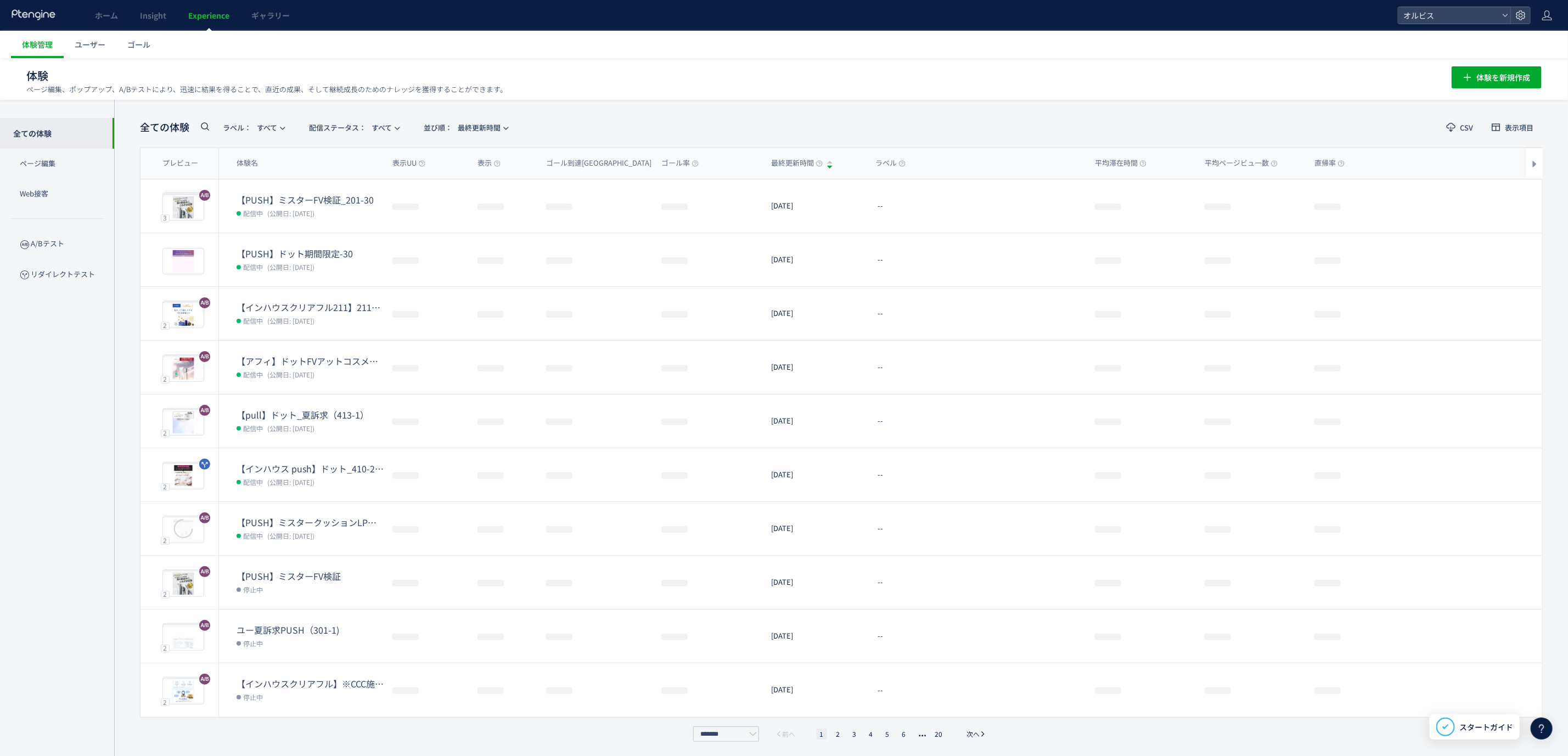 scroll, scrollTop: 0, scrollLeft: 10, axis: horizontal 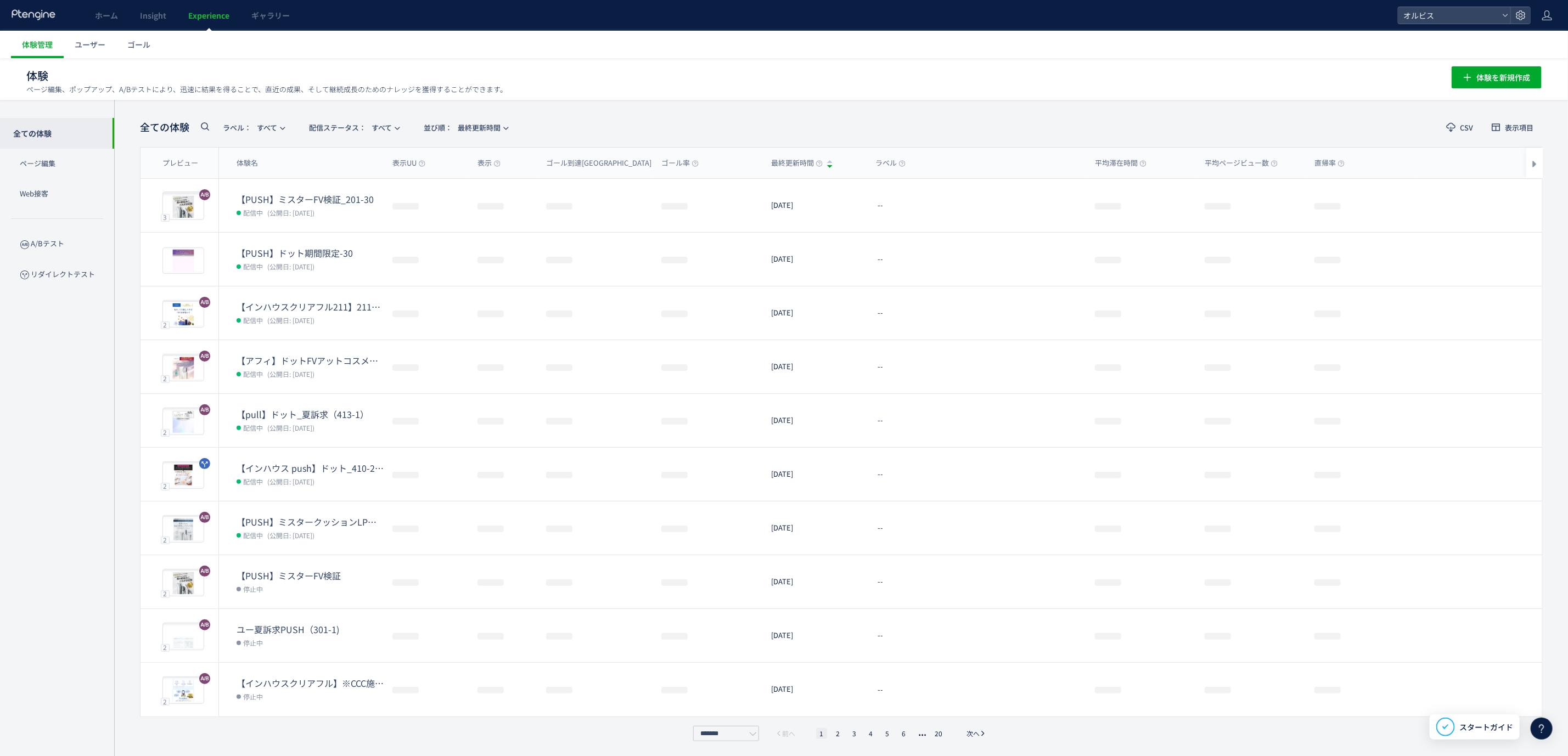 type on "******" 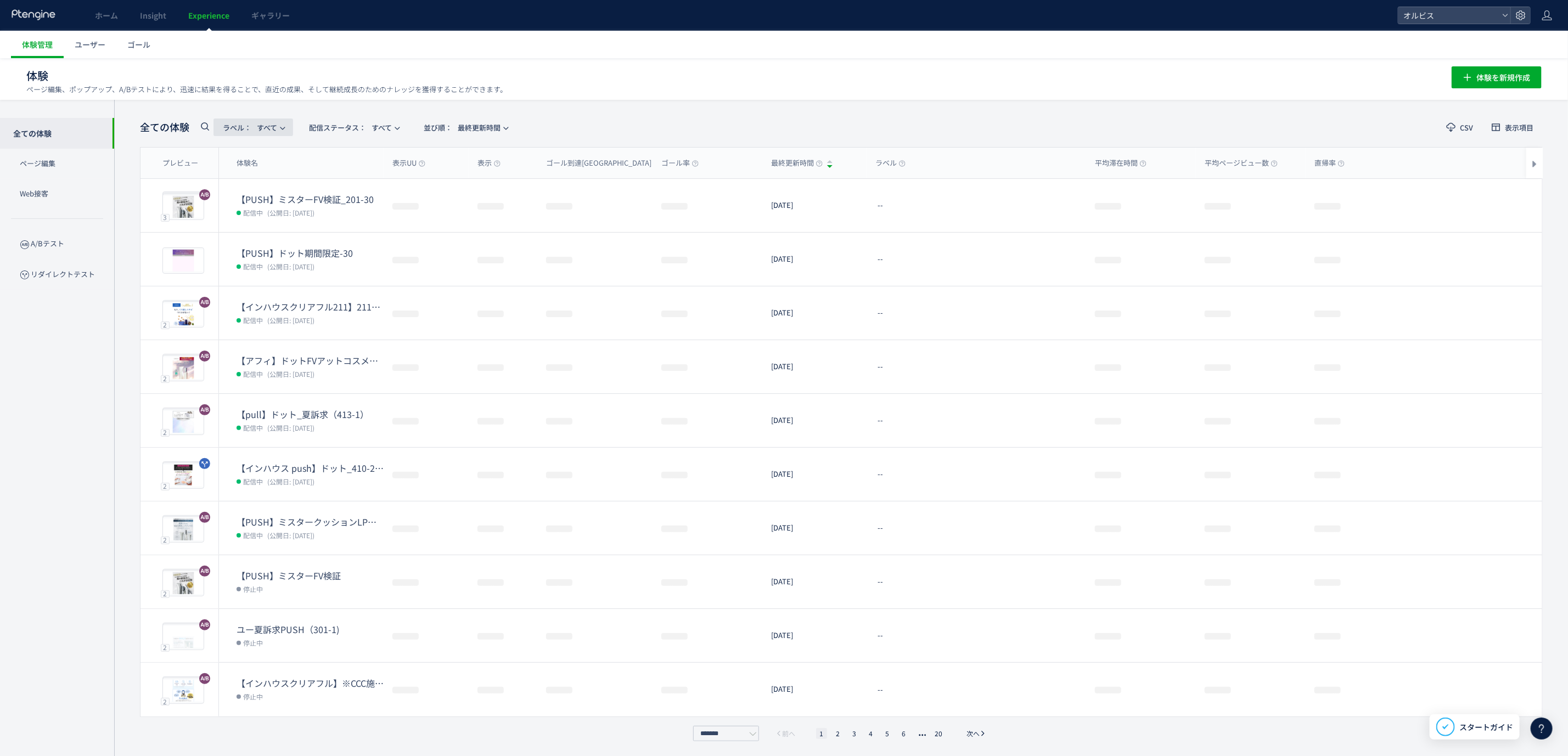 click 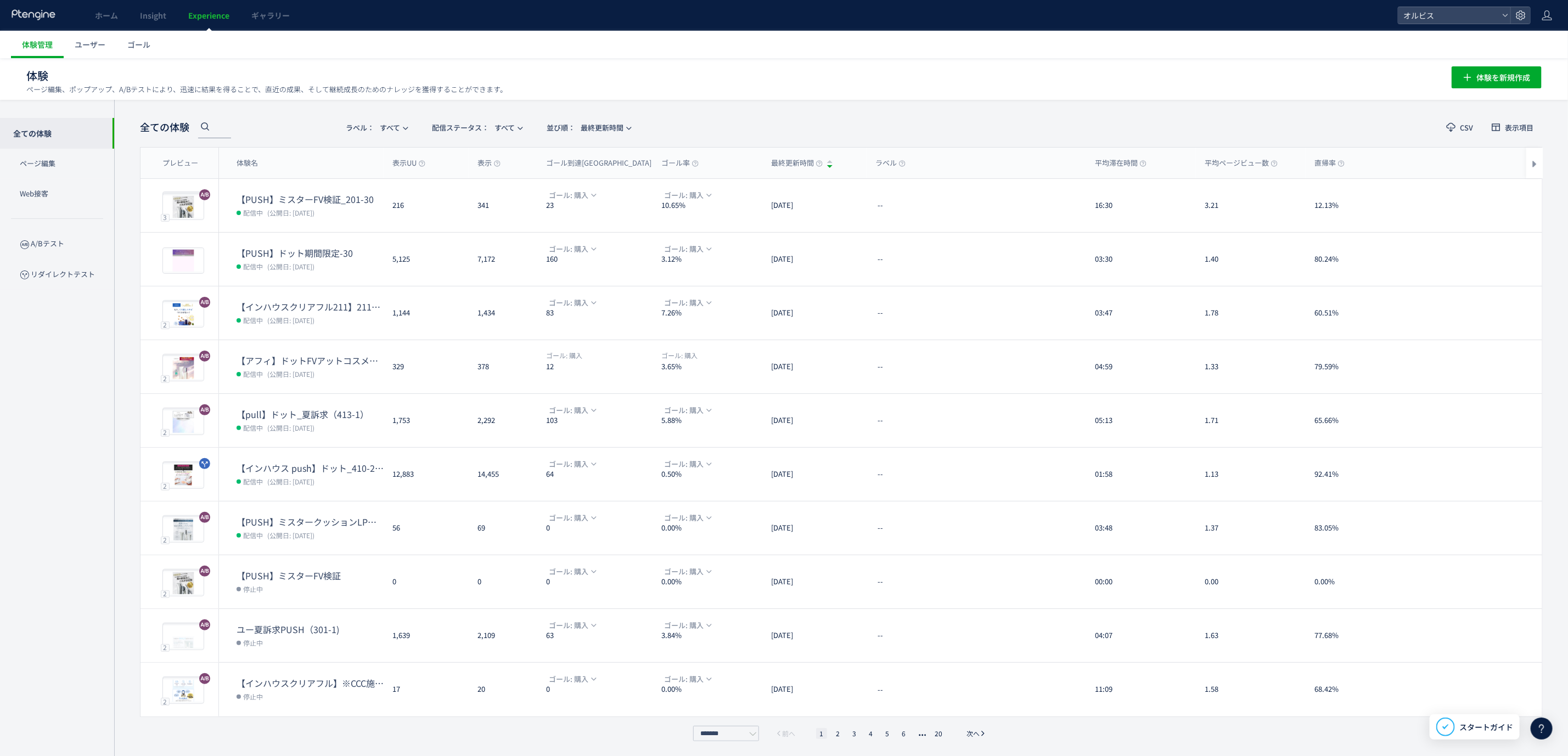 scroll, scrollTop: 0, scrollLeft: 0, axis: both 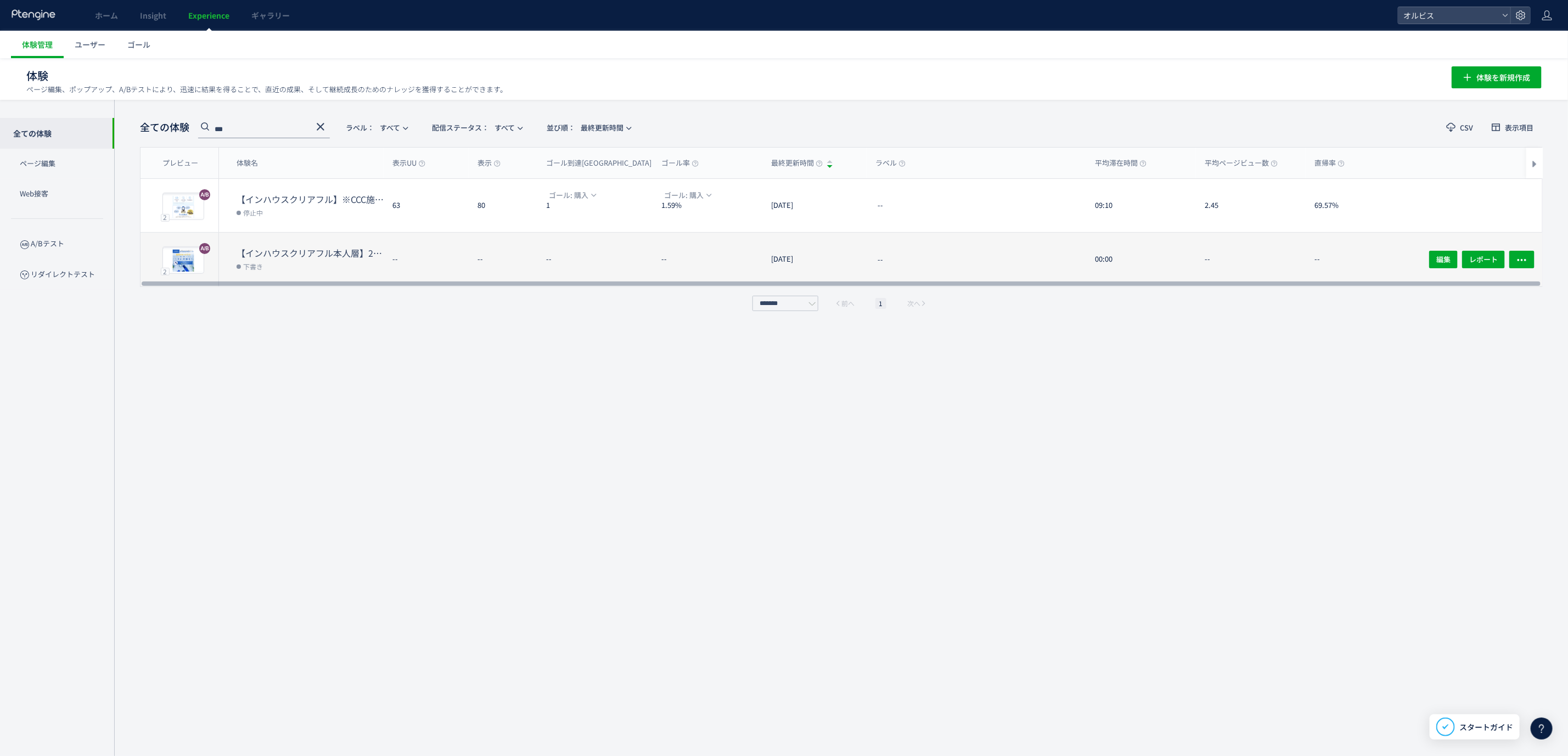 type on "***" 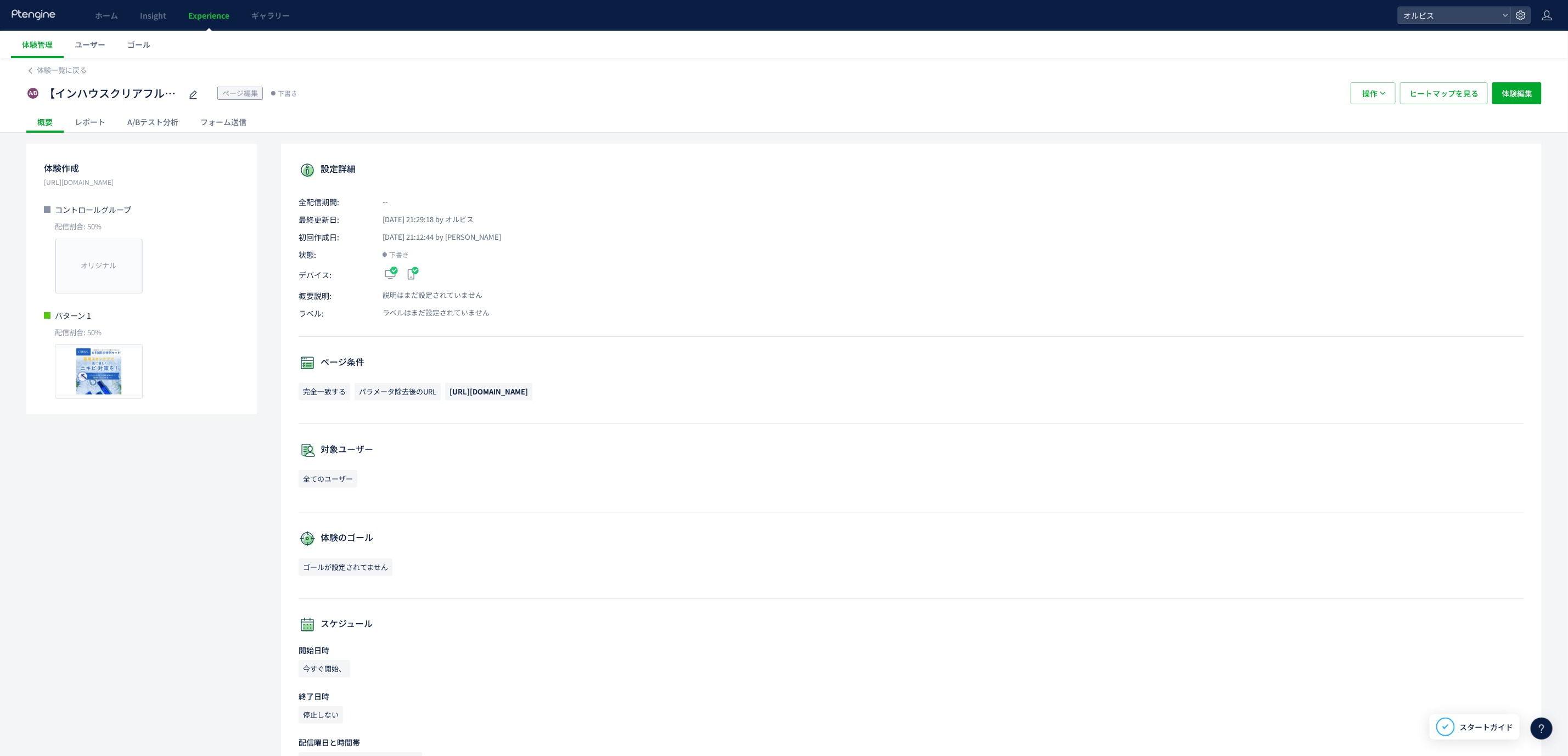 click on "A/Bテスト分析" 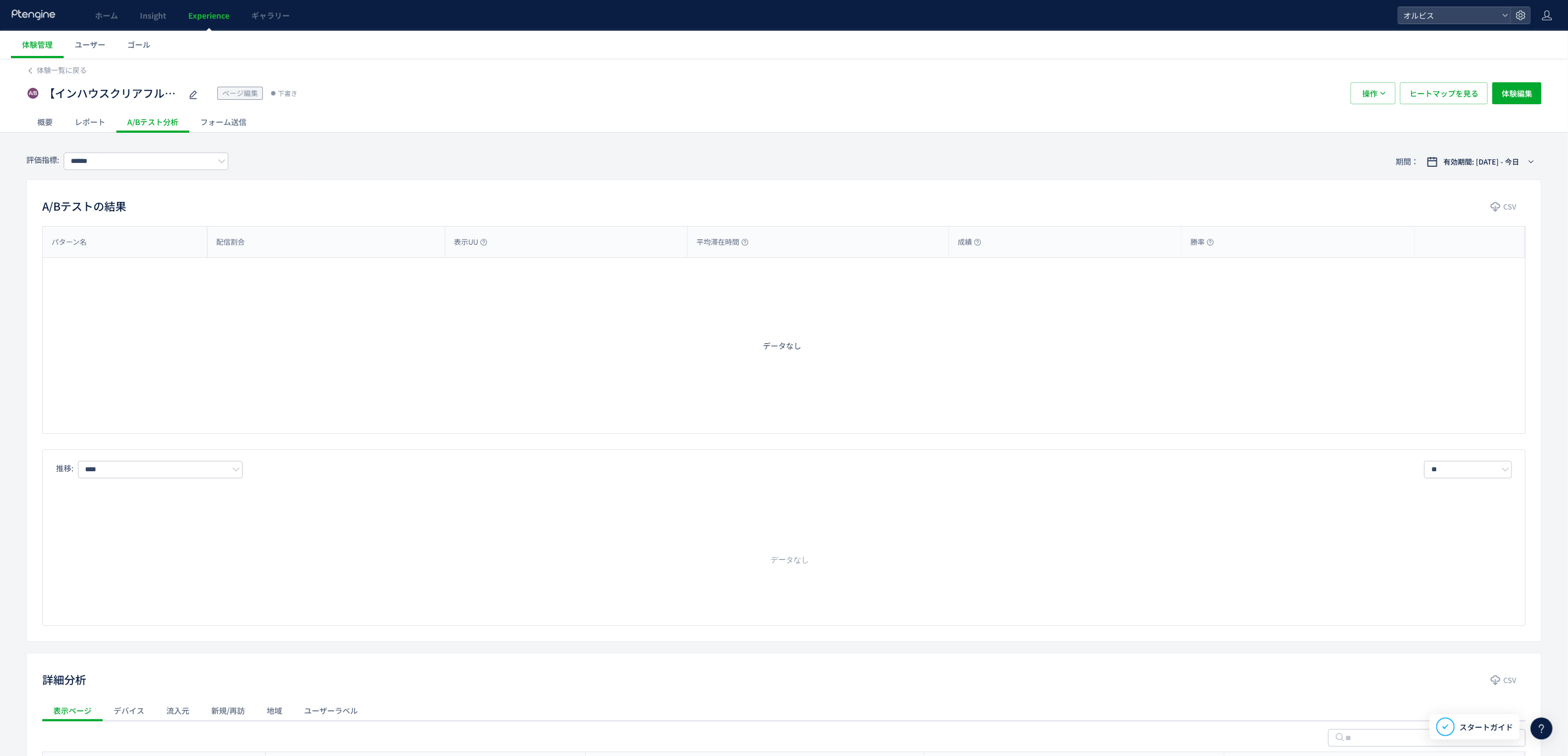 click on "【インハウスクリアフル本人層】230　FV+ブロック変更検証 ページ編集 下書き 操作 ヒートマップを見る 体験編集" at bounding box center (784, 93) 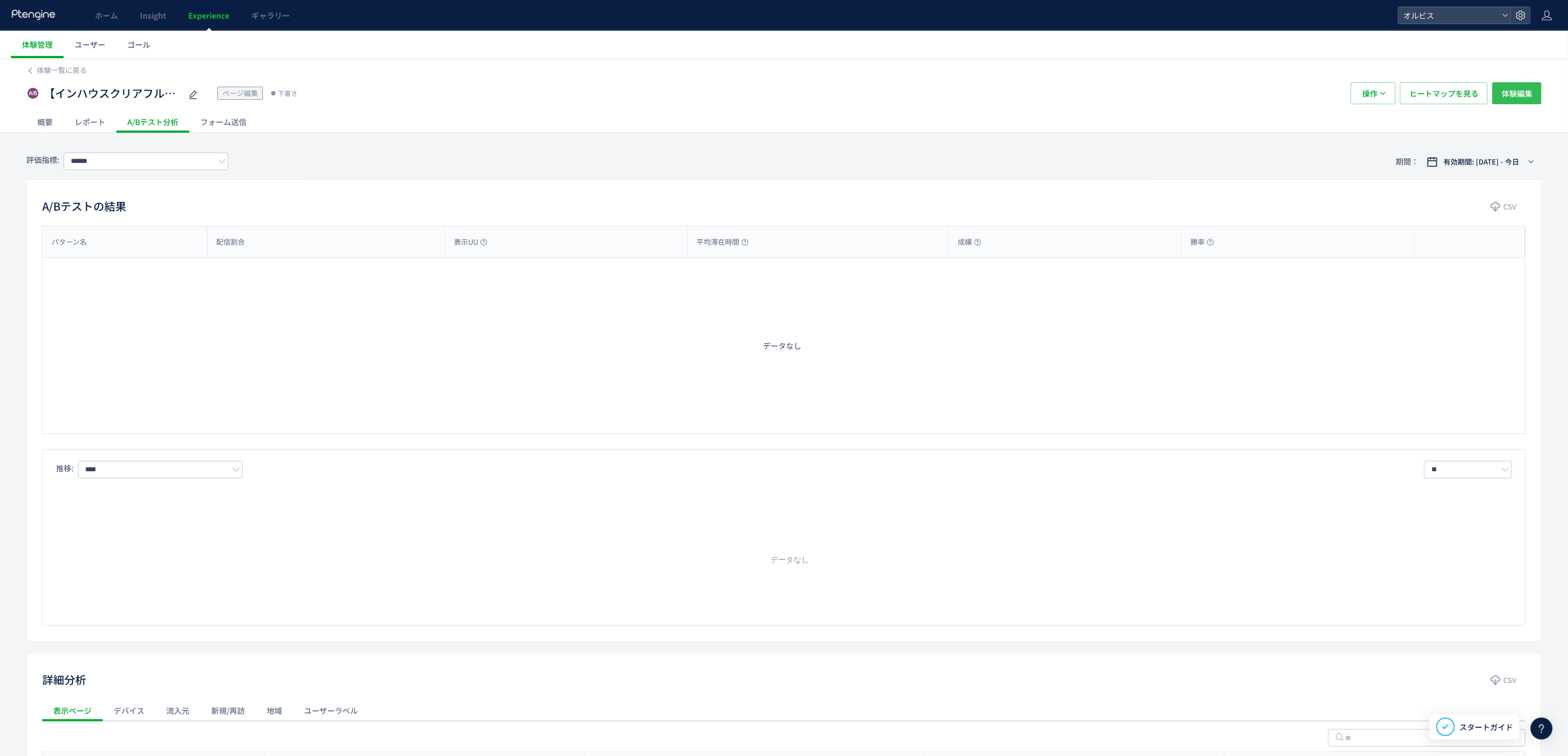 click on "体験編集" at bounding box center [1517, 93] 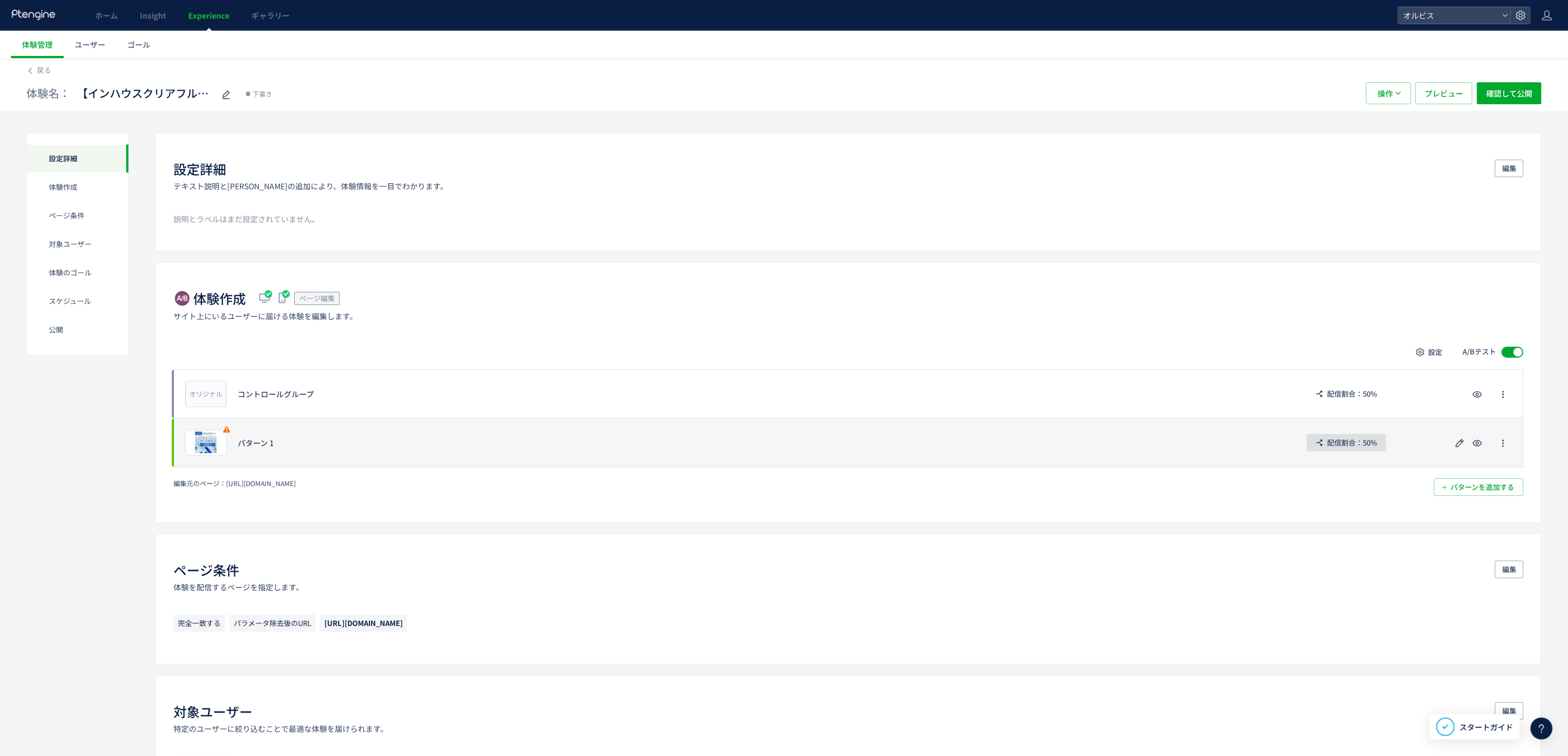 click on "配信割合：50%" at bounding box center [1346, 443] 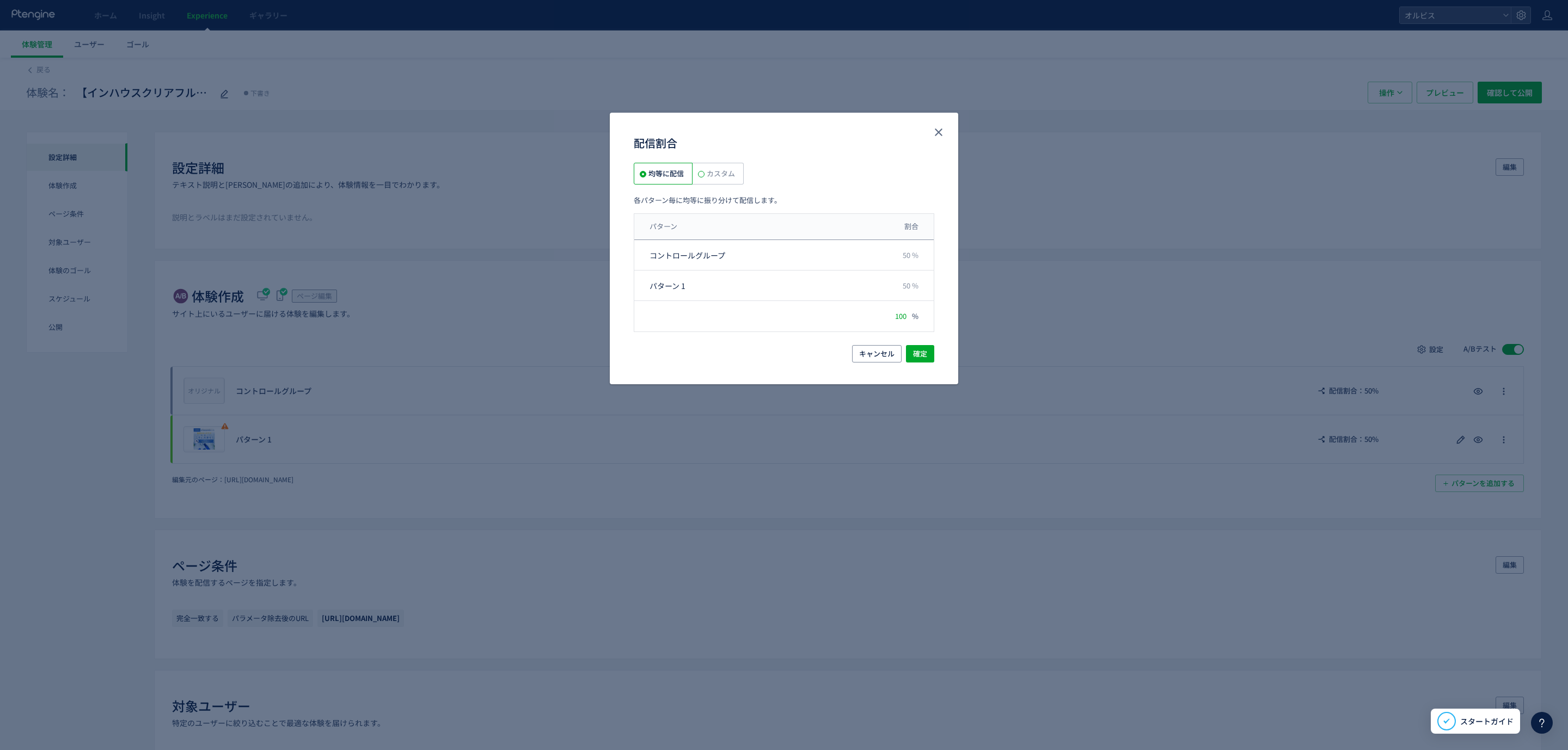 click at bounding box center [701, 174] 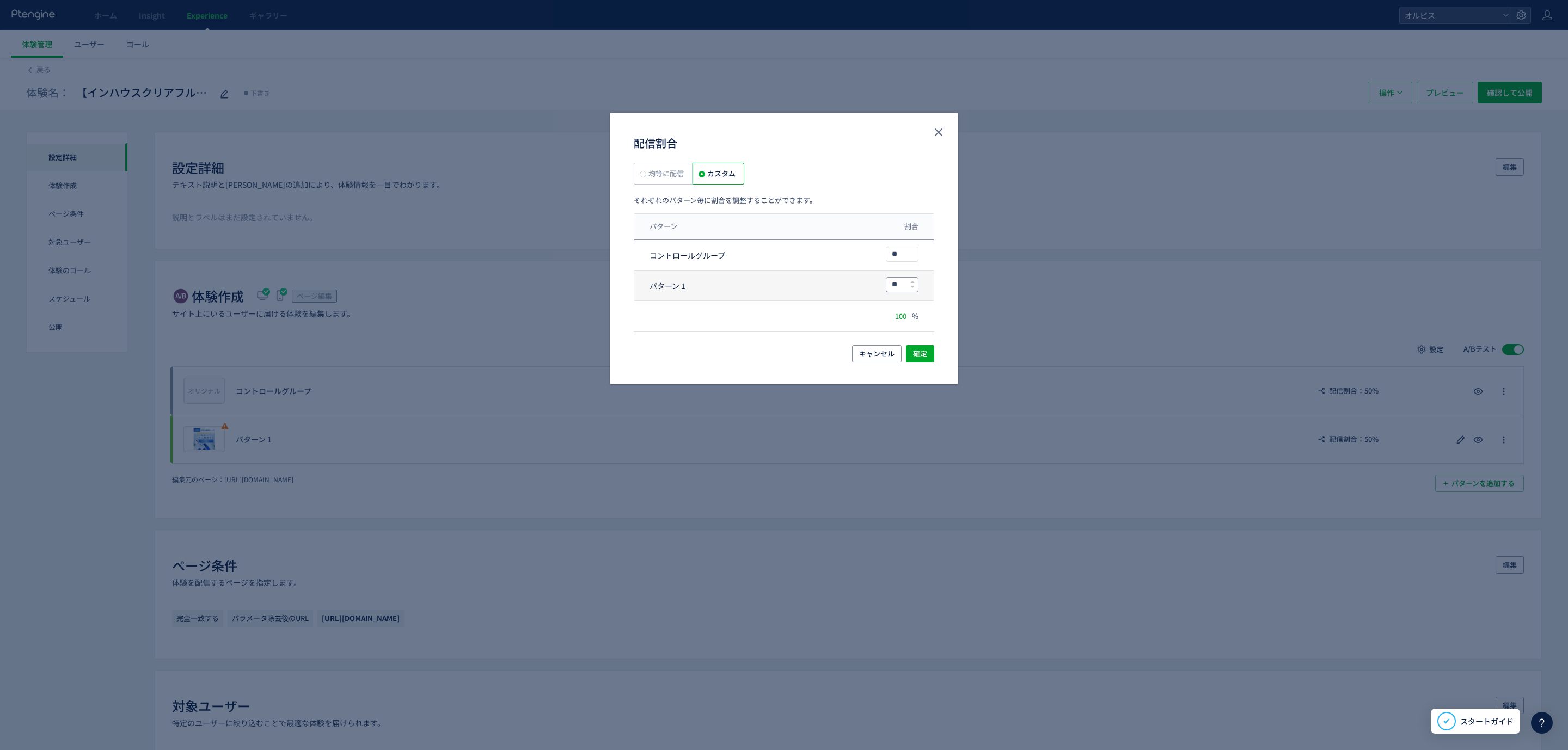 click on "**" at bounding box center (902, 285) 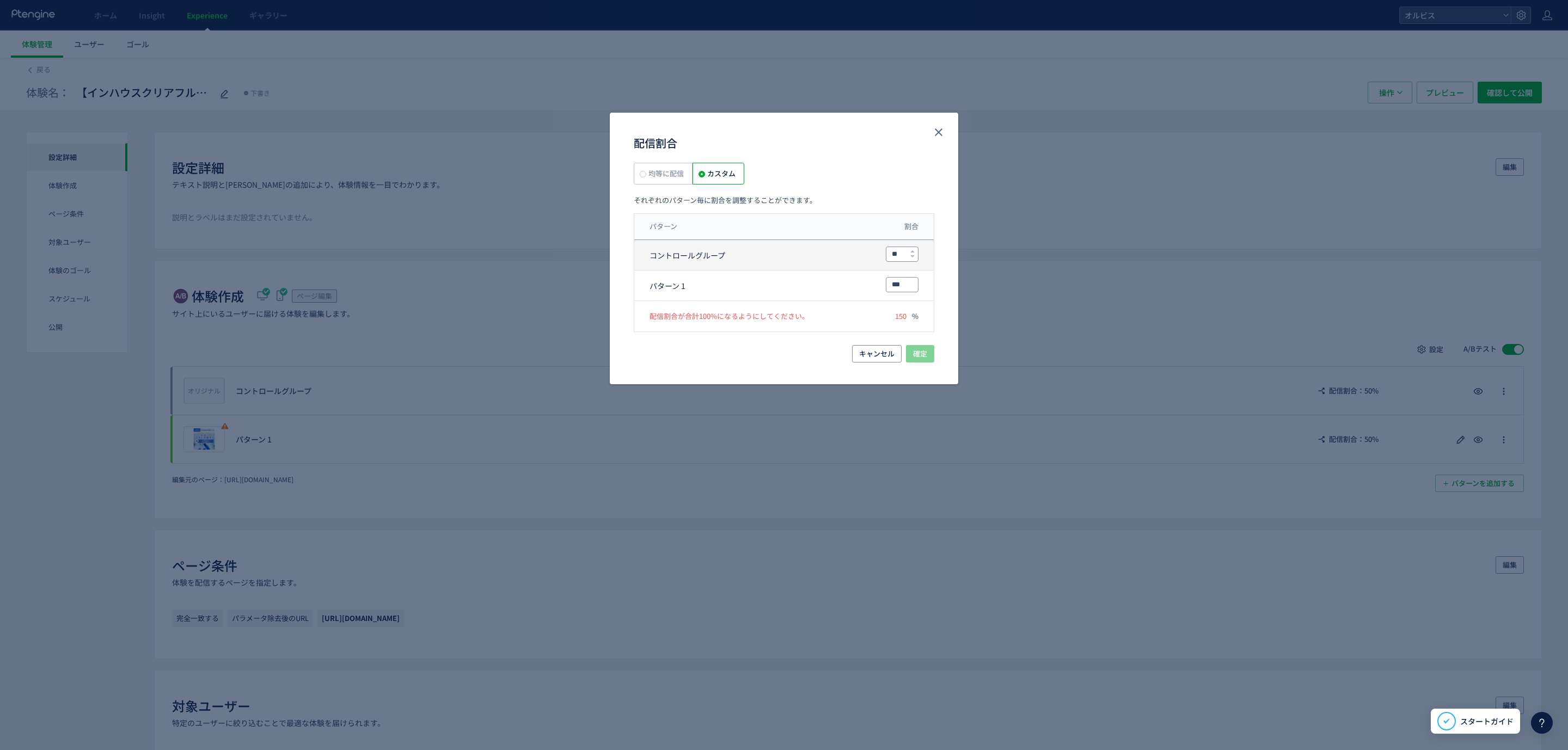 type on "***" 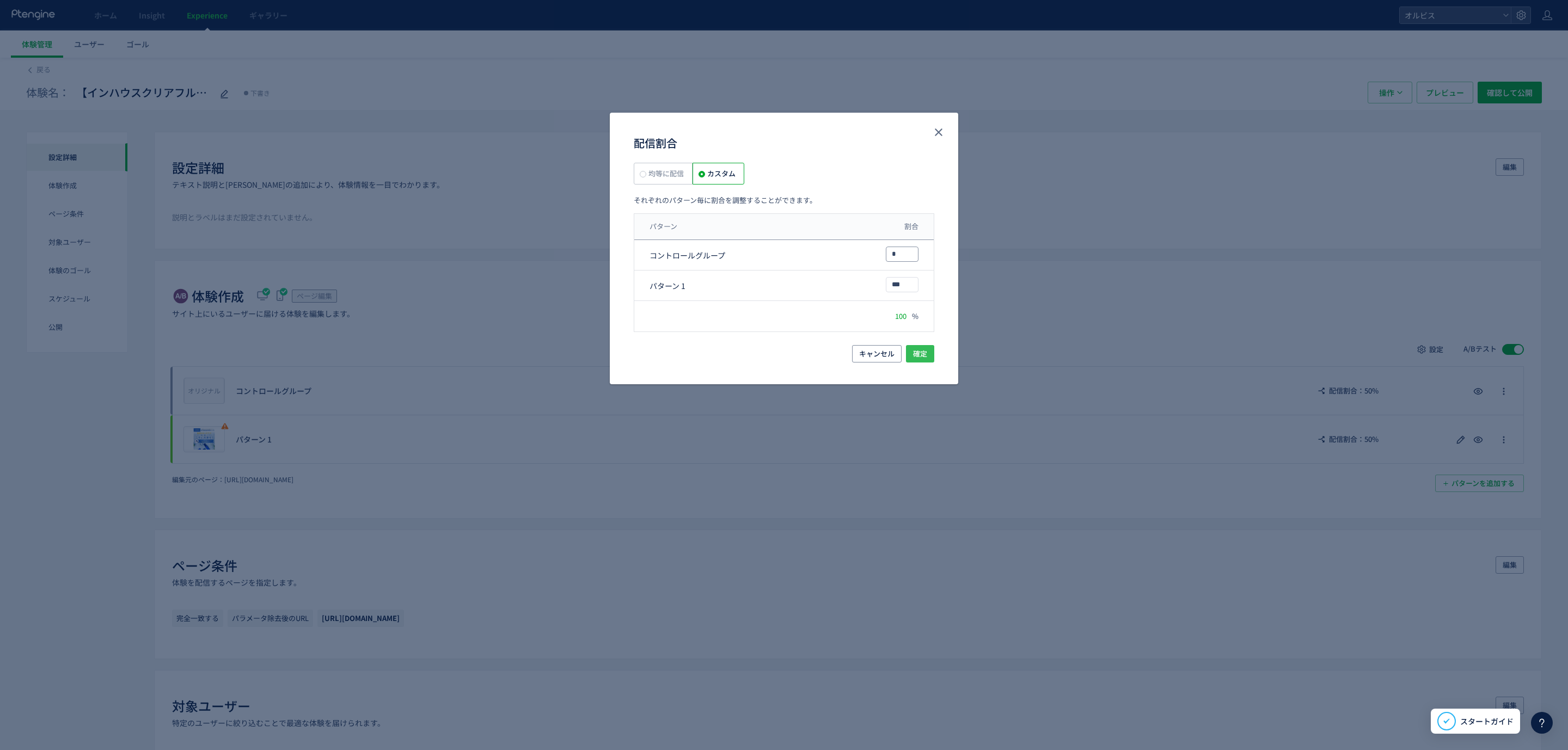 type on "*" 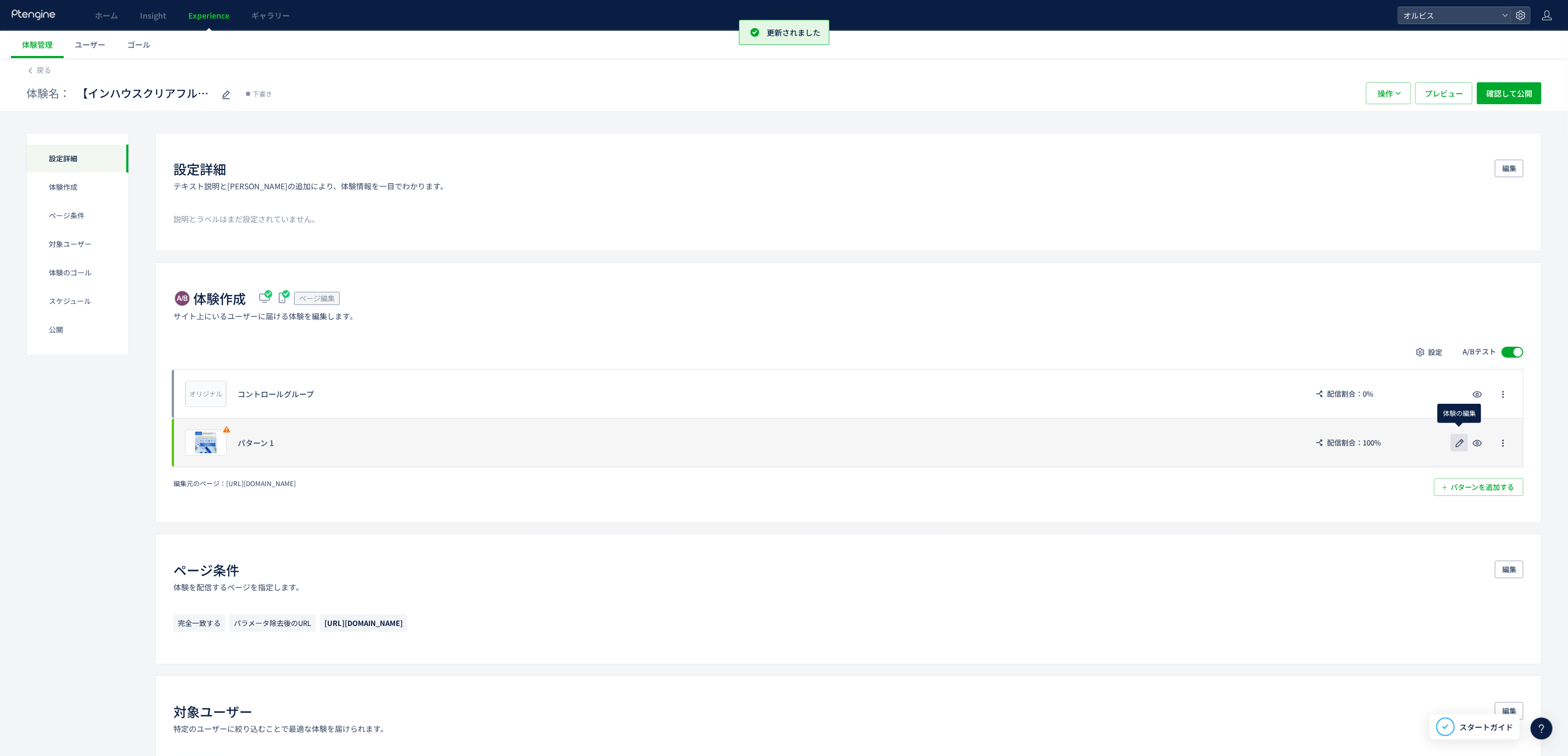 click 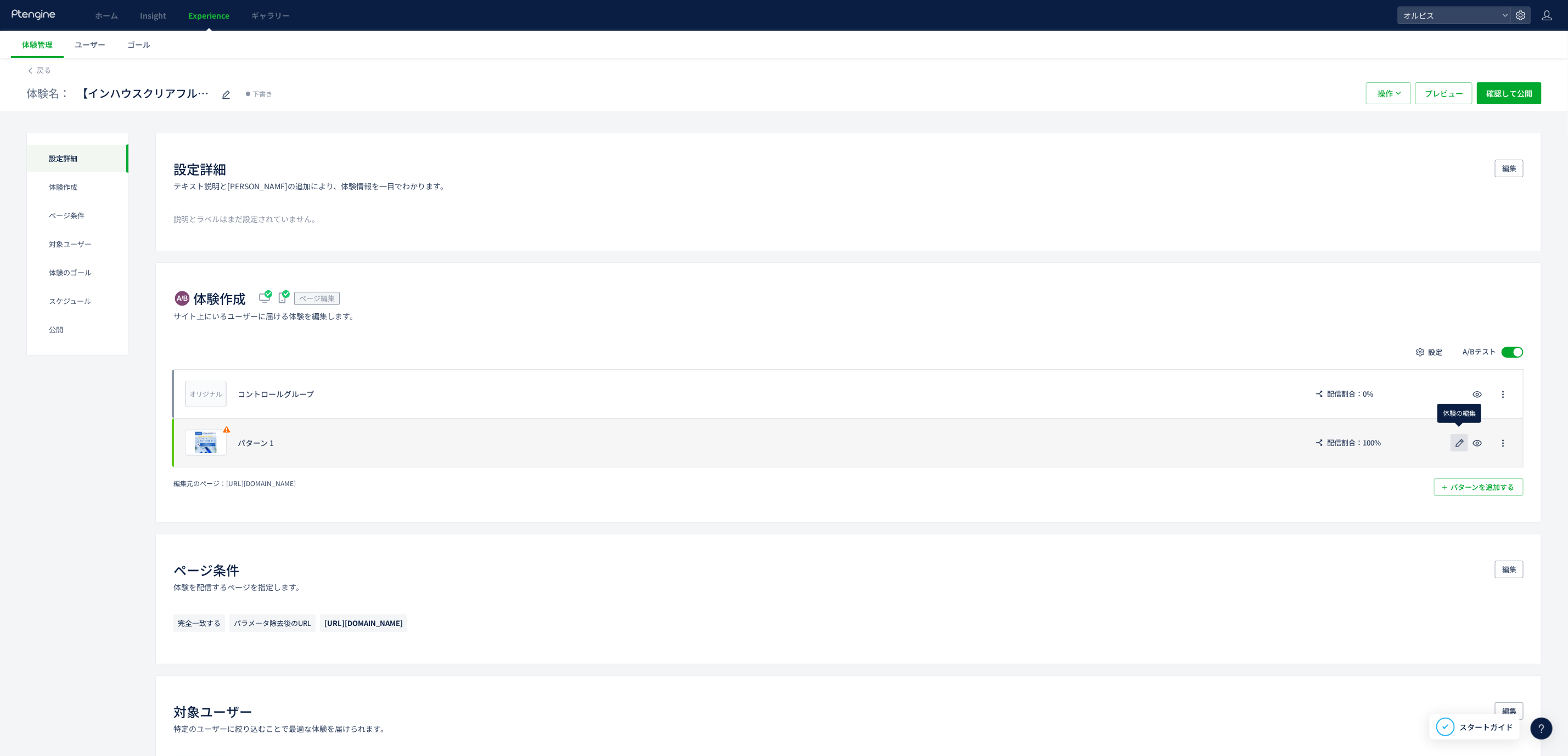 click 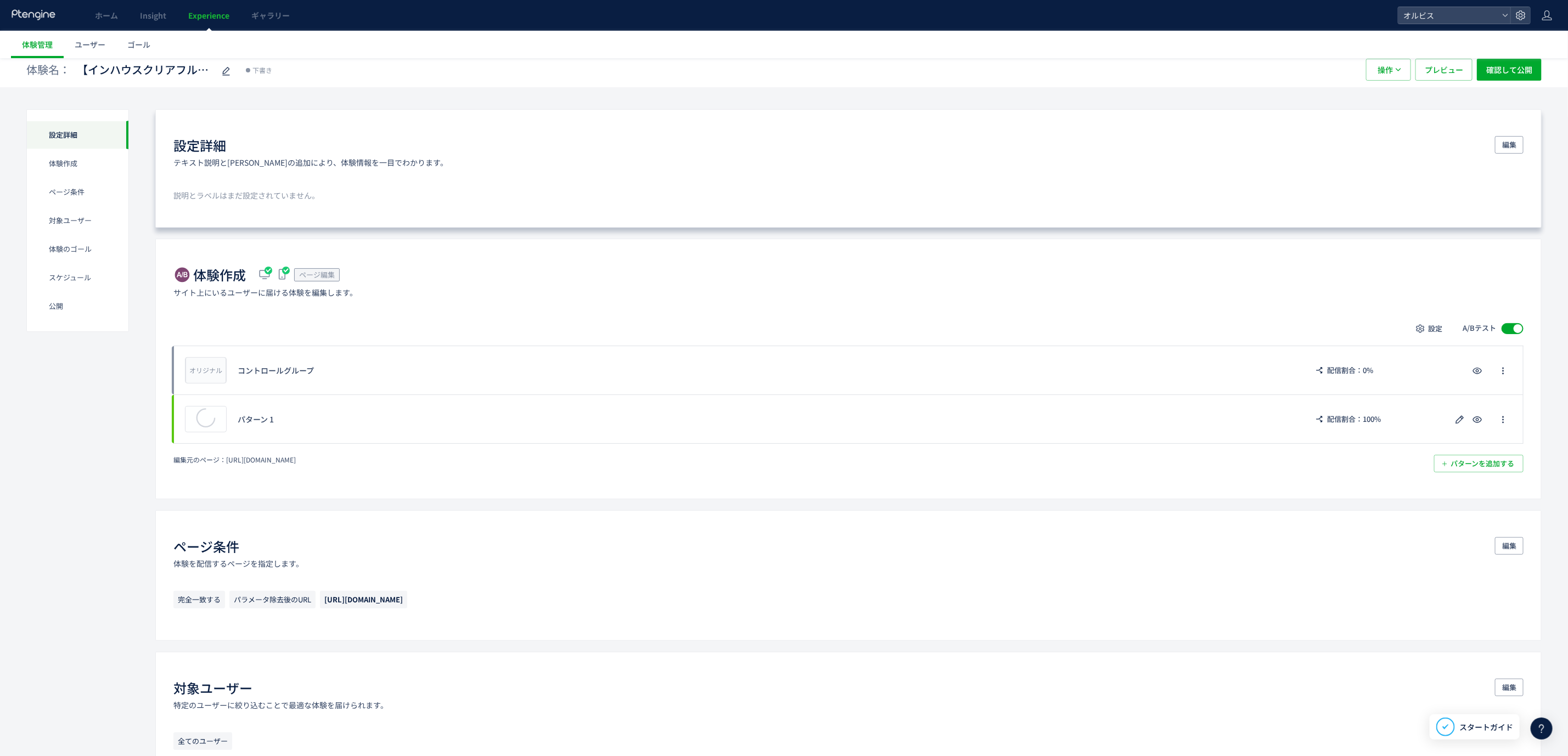scroll, scrollTop: 0, scrollLeft: 0, axis: both 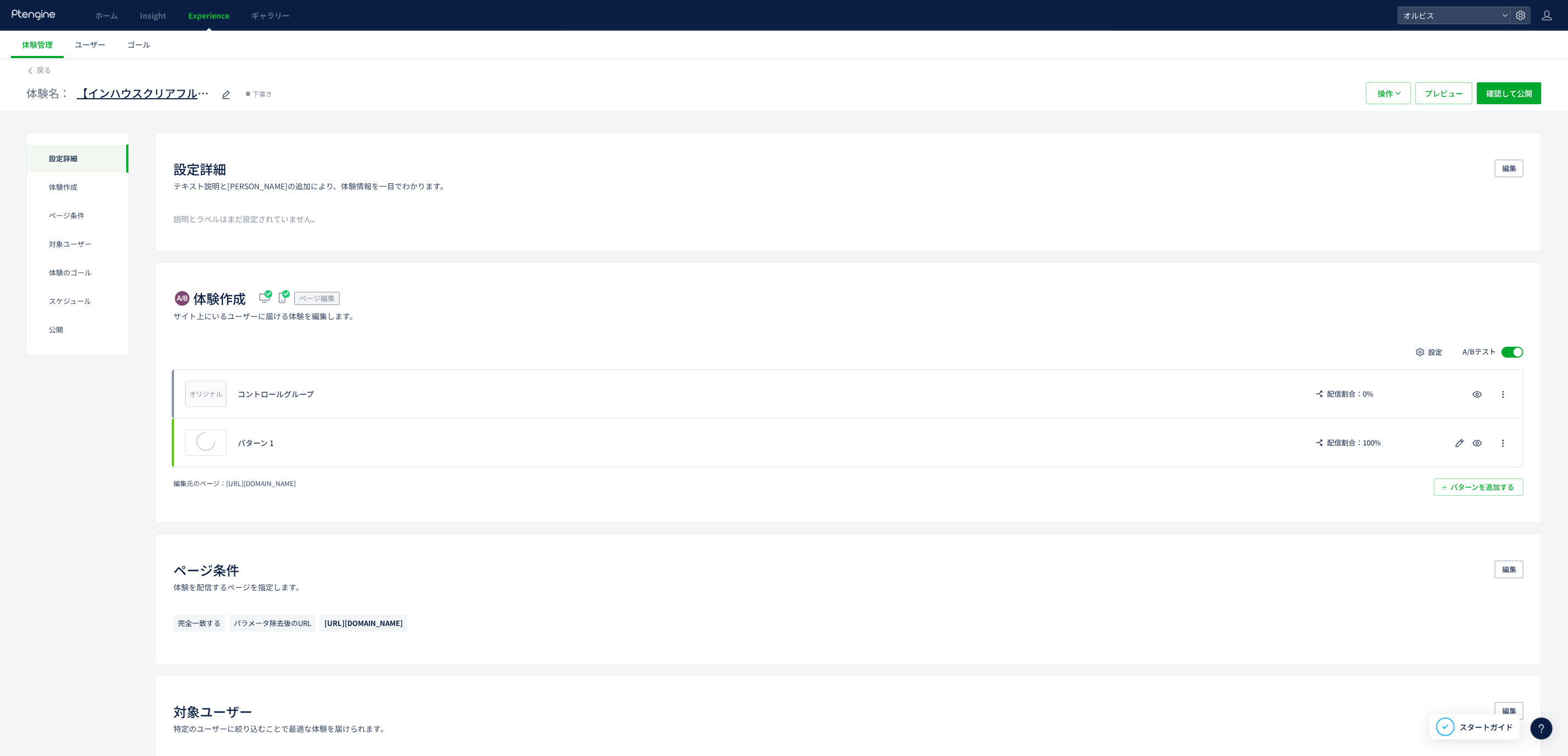 click on "【インハウスクリアフル本人層】230　FV+ブロック変更検証" at bounding box center (155, 93) 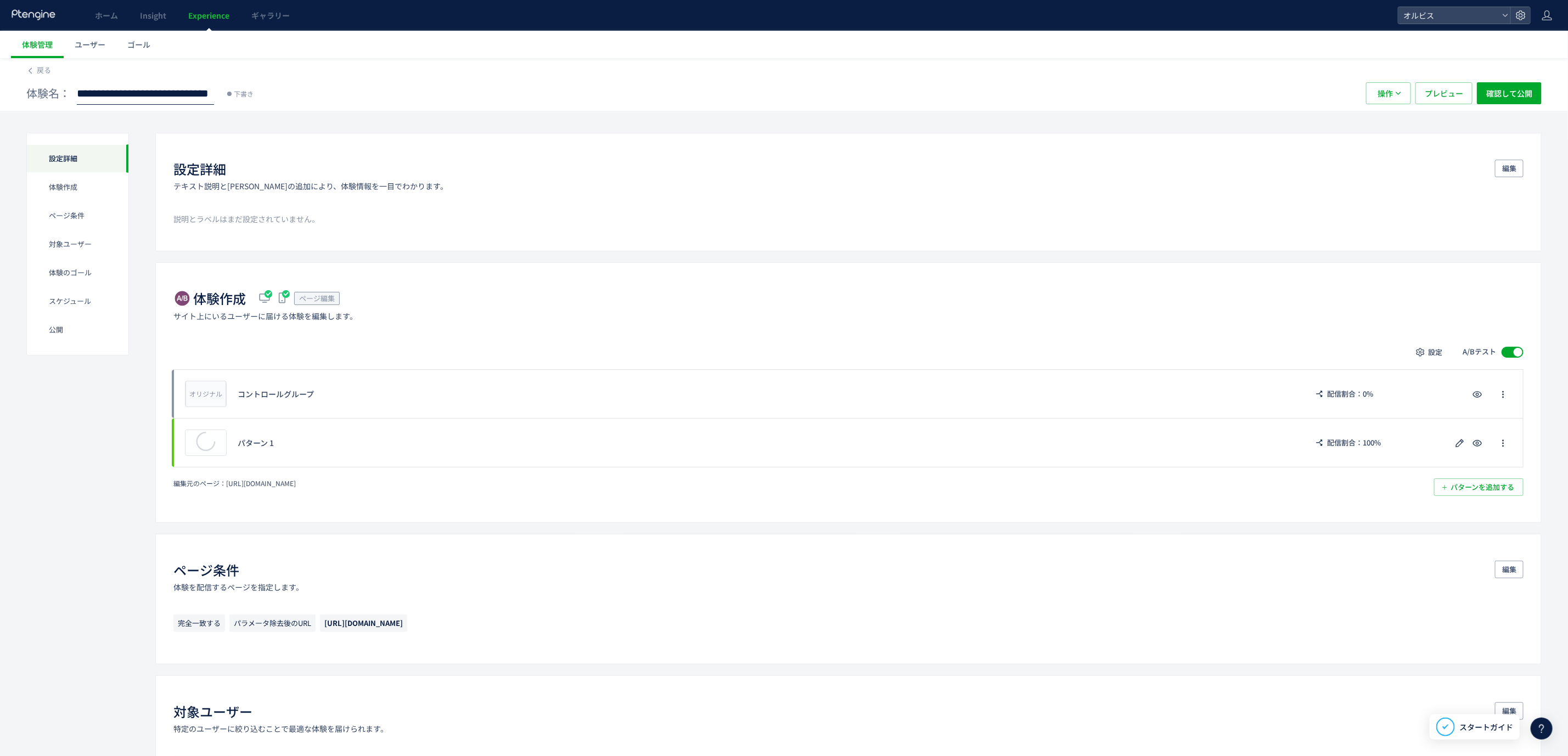 click on "**********" 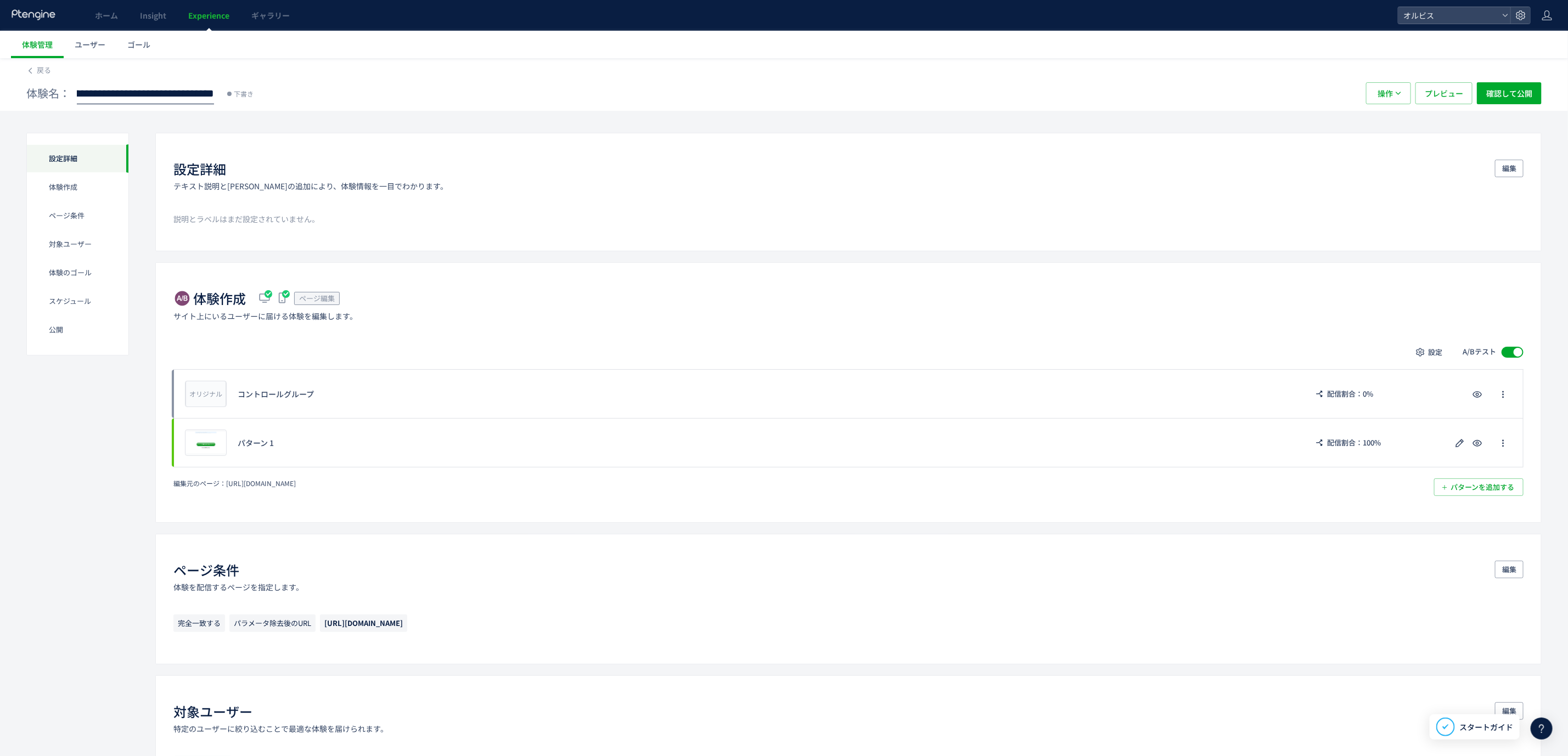 scroll, scrollTop: 0, scrollLeft: 153, axis: horizontal 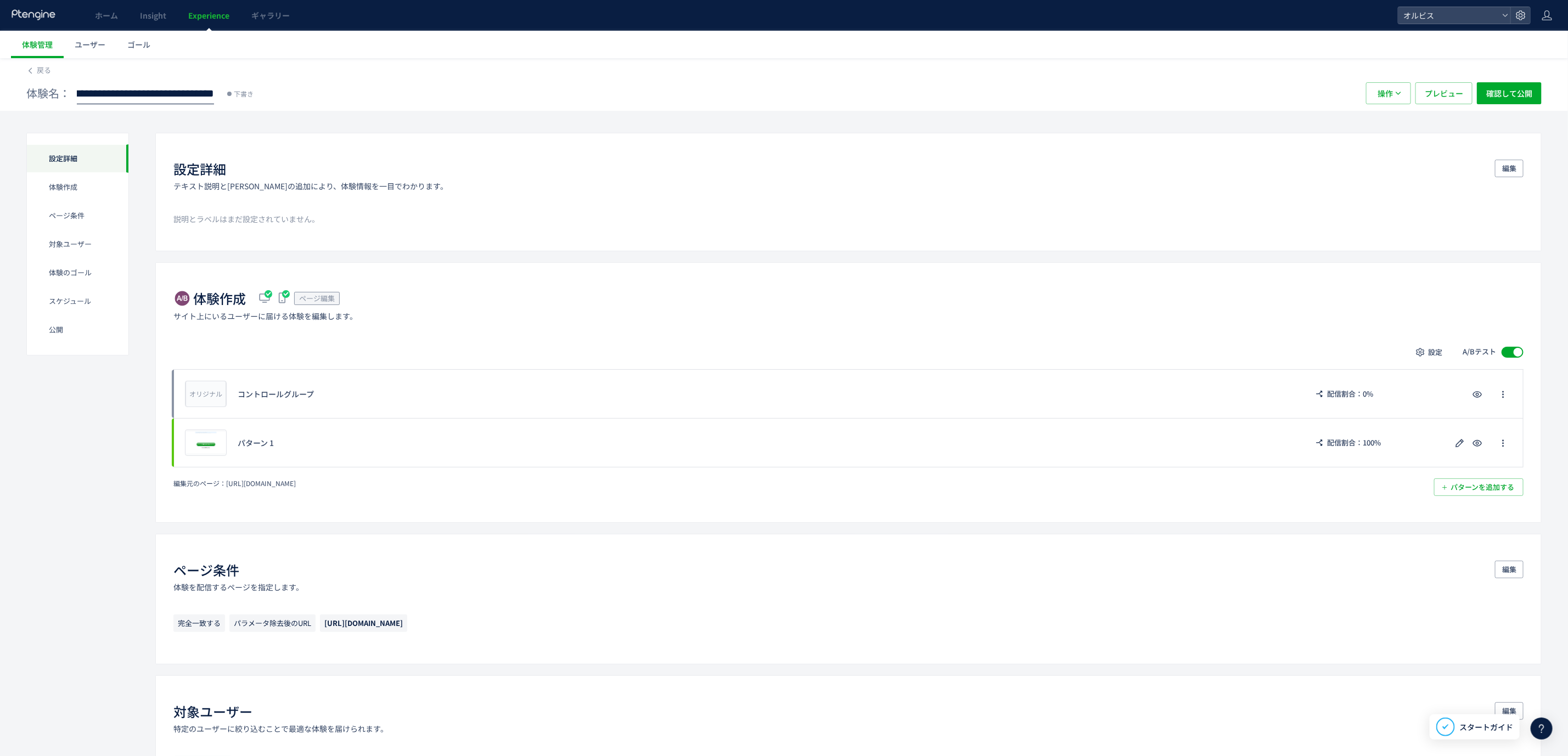 type on "**********" 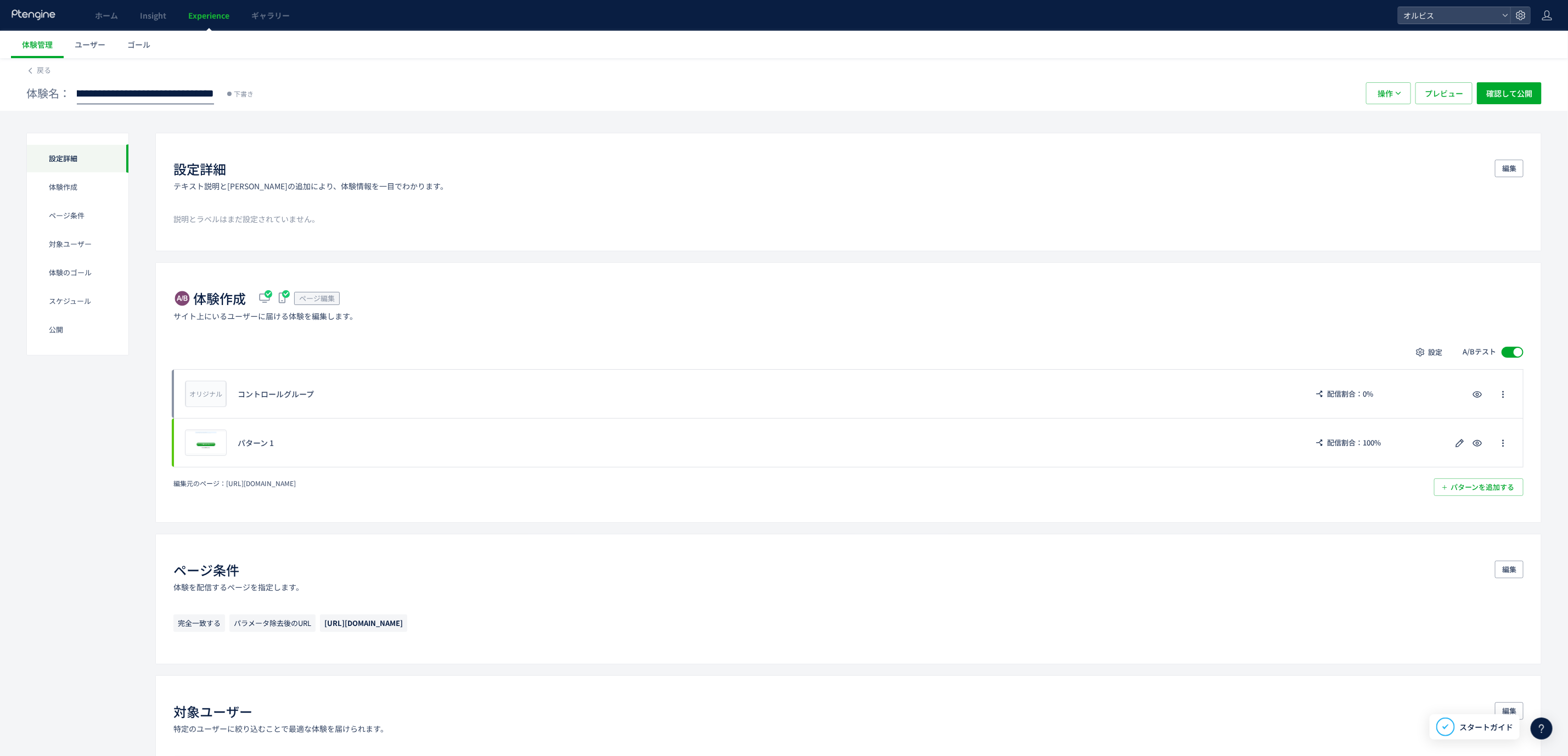 scroll, scrollTop: 0, scrollLeft: 183, axis: horizontal 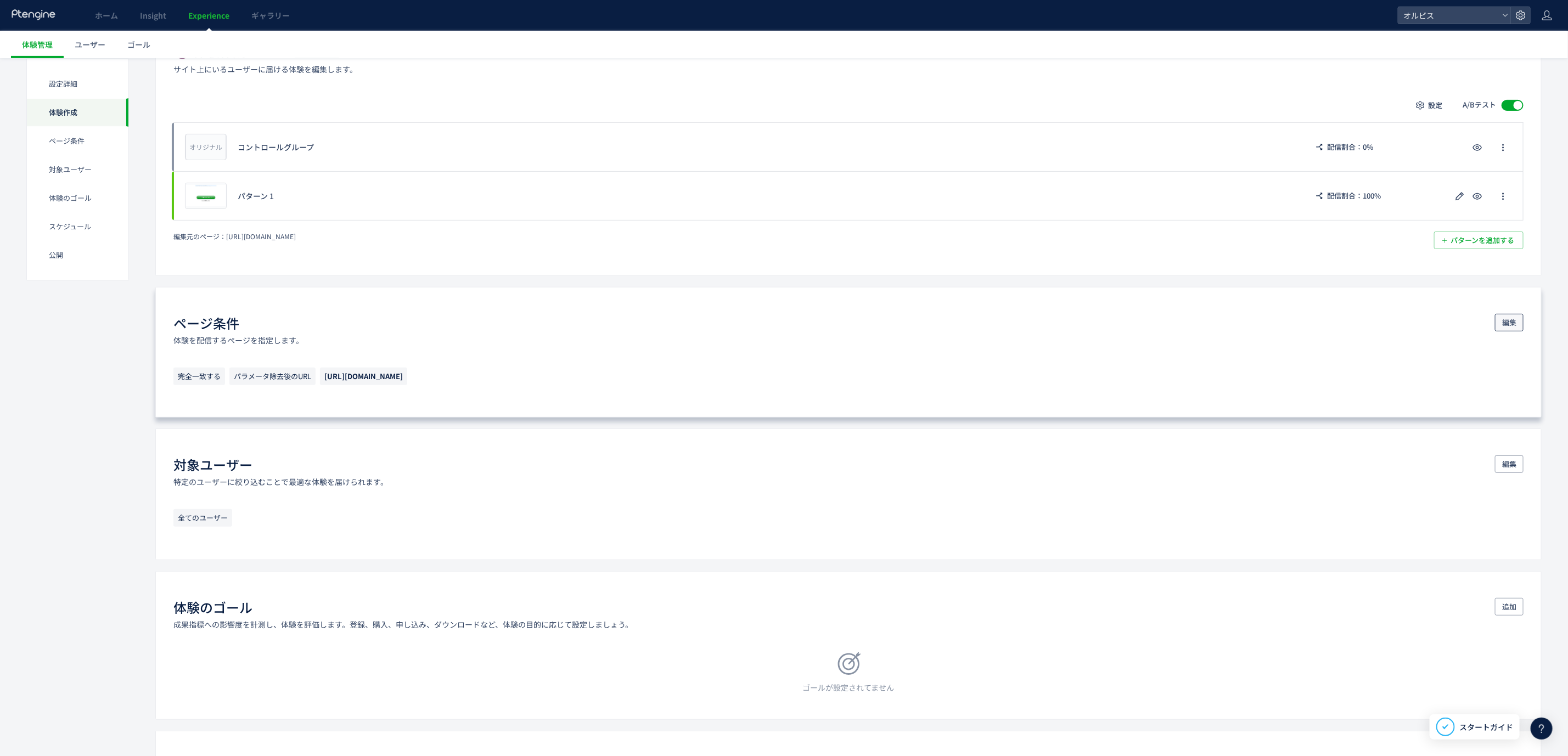 click on "編集" at bounding box center [1509, 323] 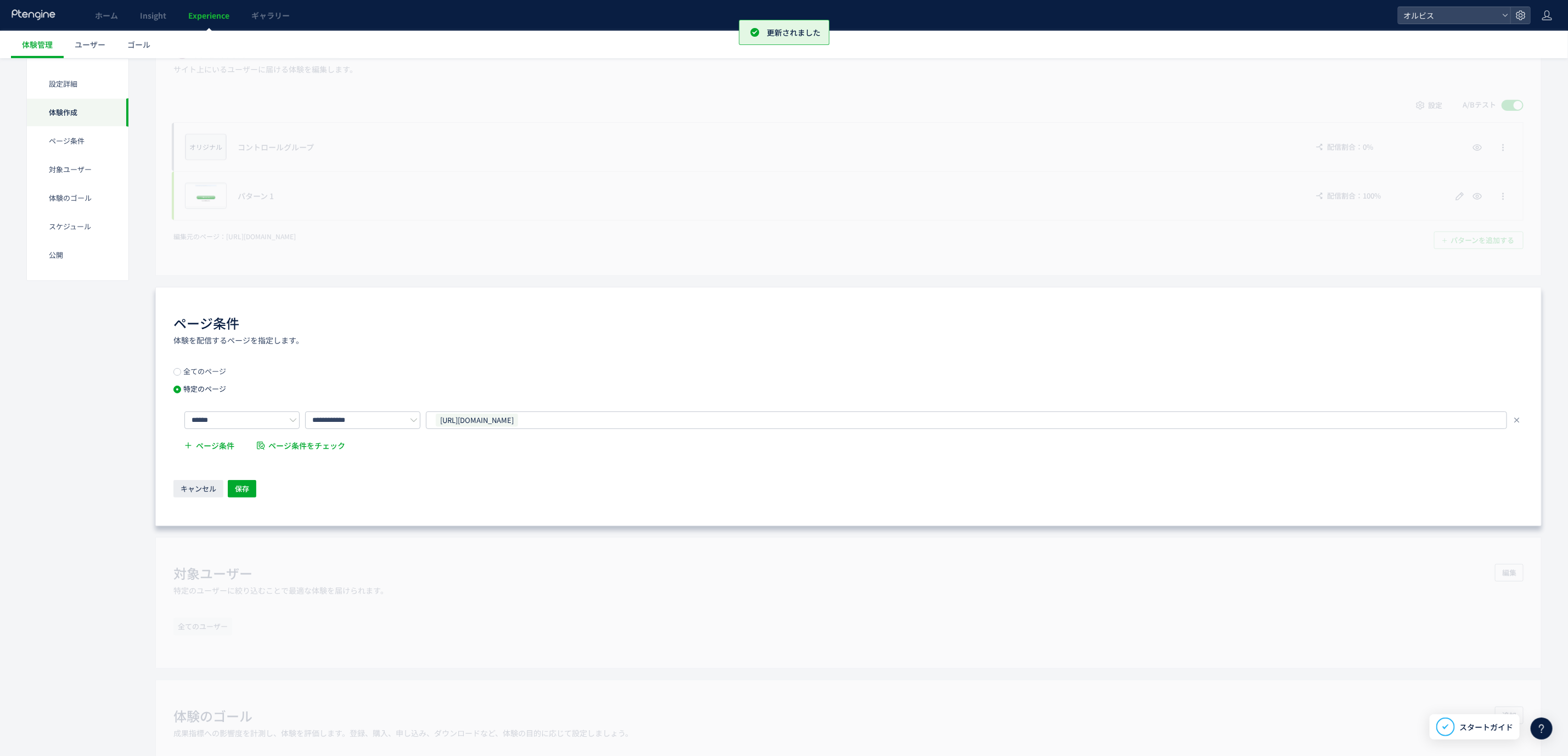 click on "全てのページ 特定のページ" at bounding box center [206, 385] 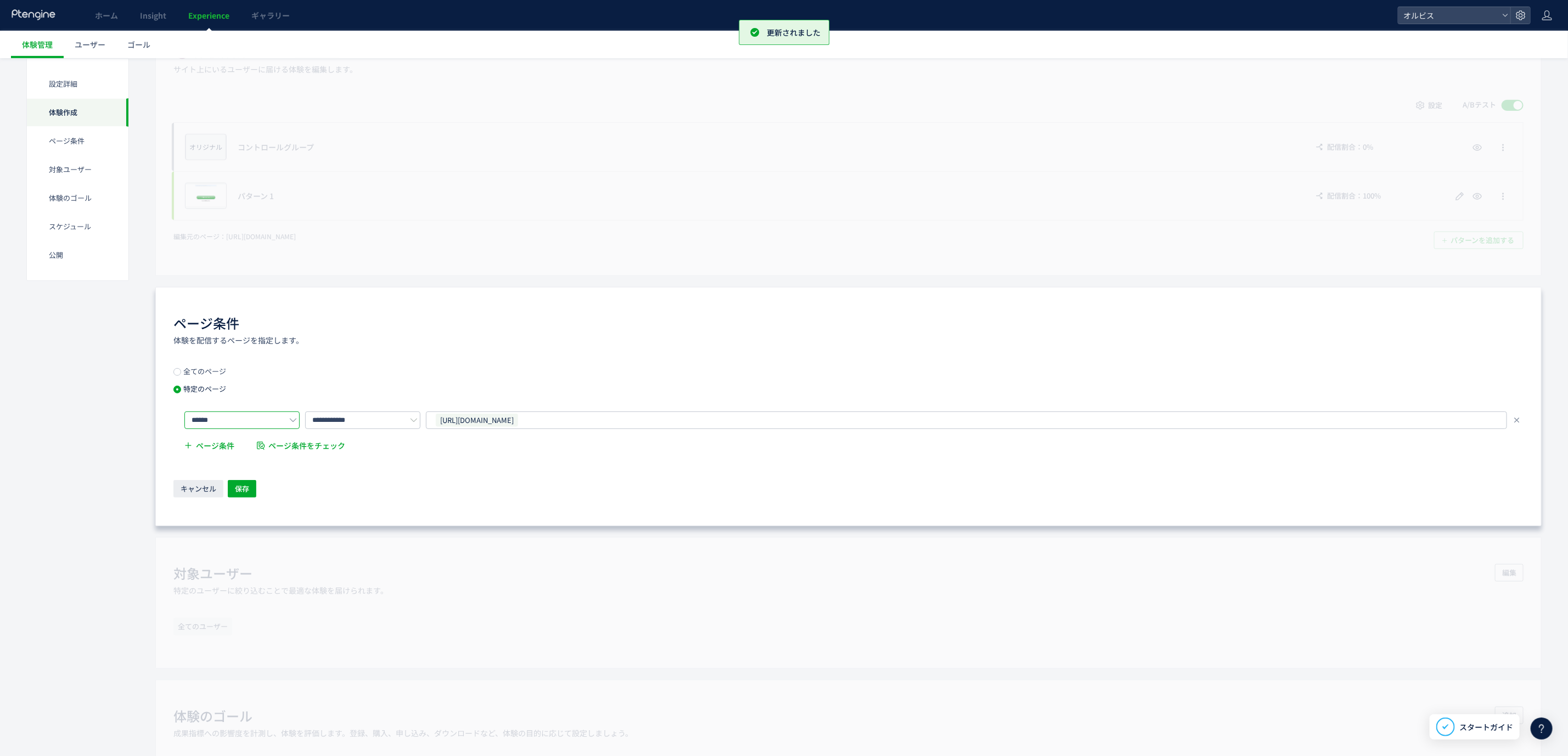 click on "******" 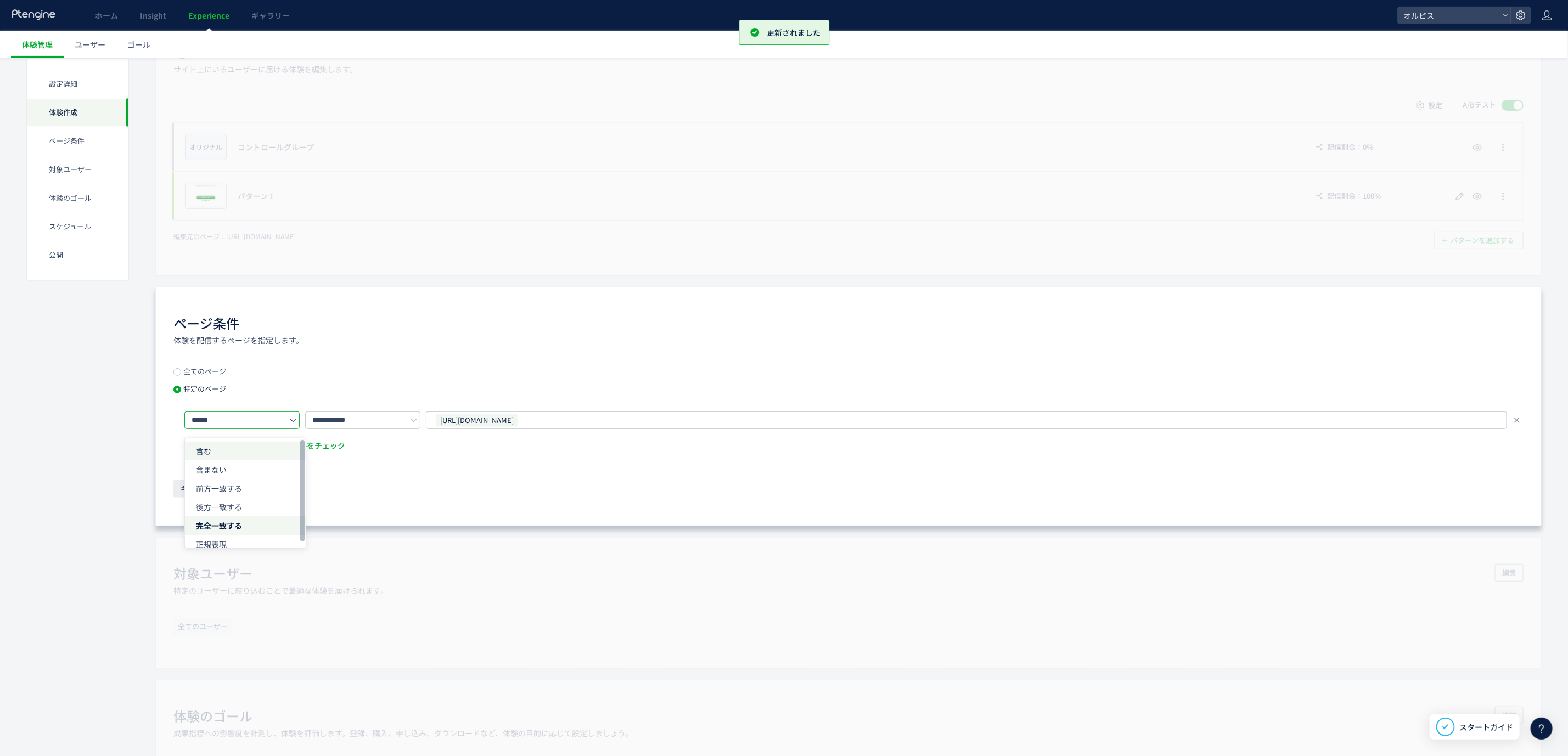 click on "含む" 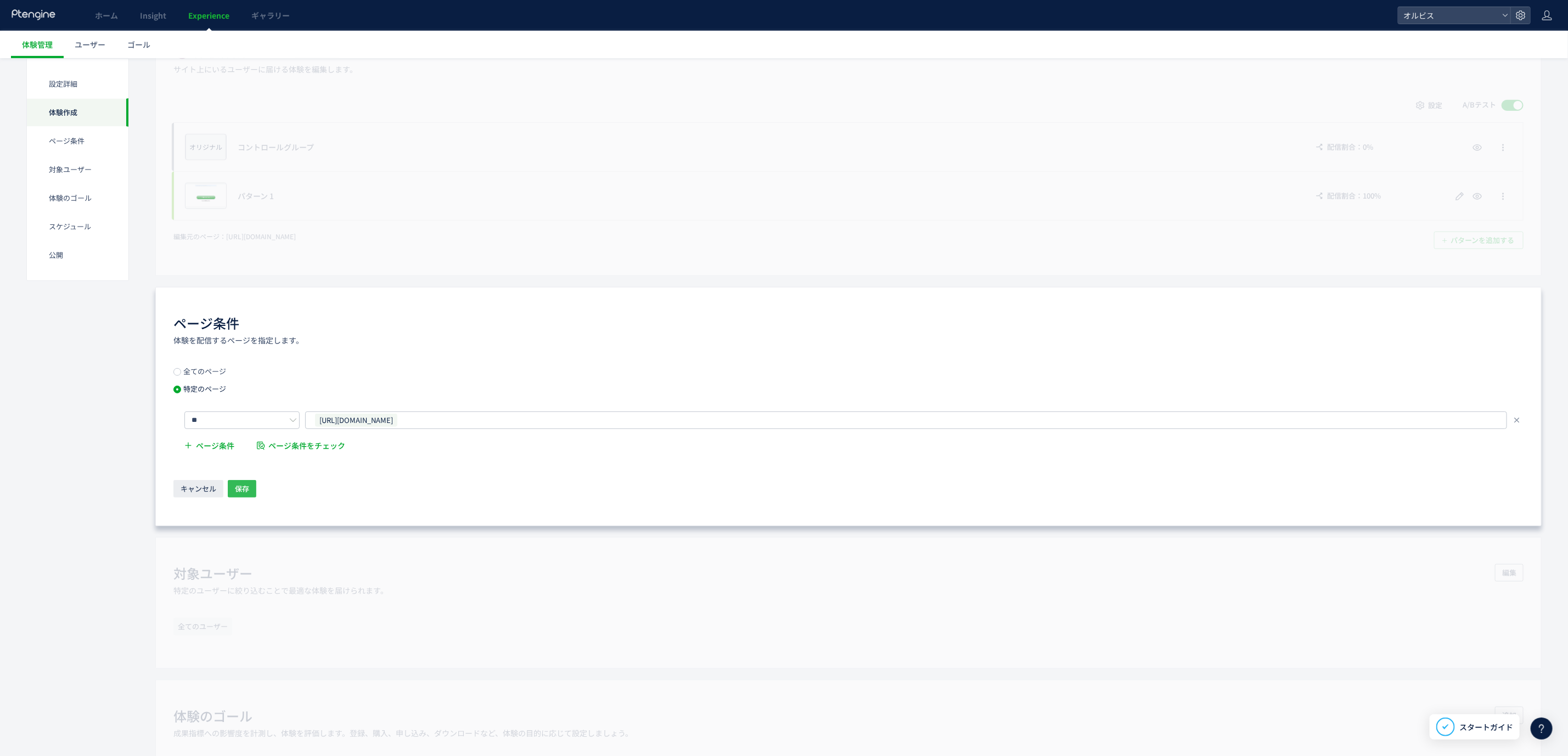 click on "保存" at bounding box center [242, 489] 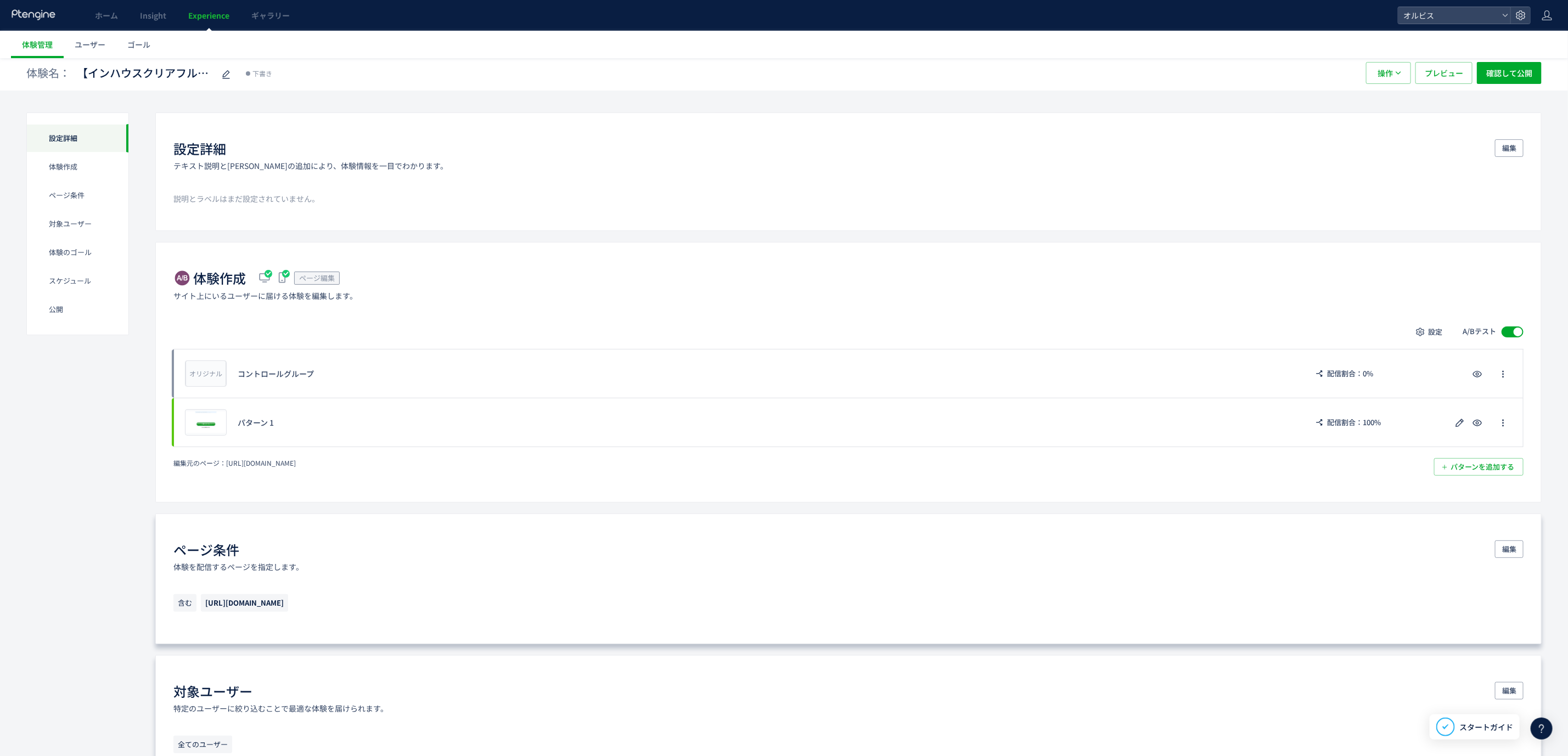 scroll, scrollTop: 0, scrollLeft: 0, axis: both 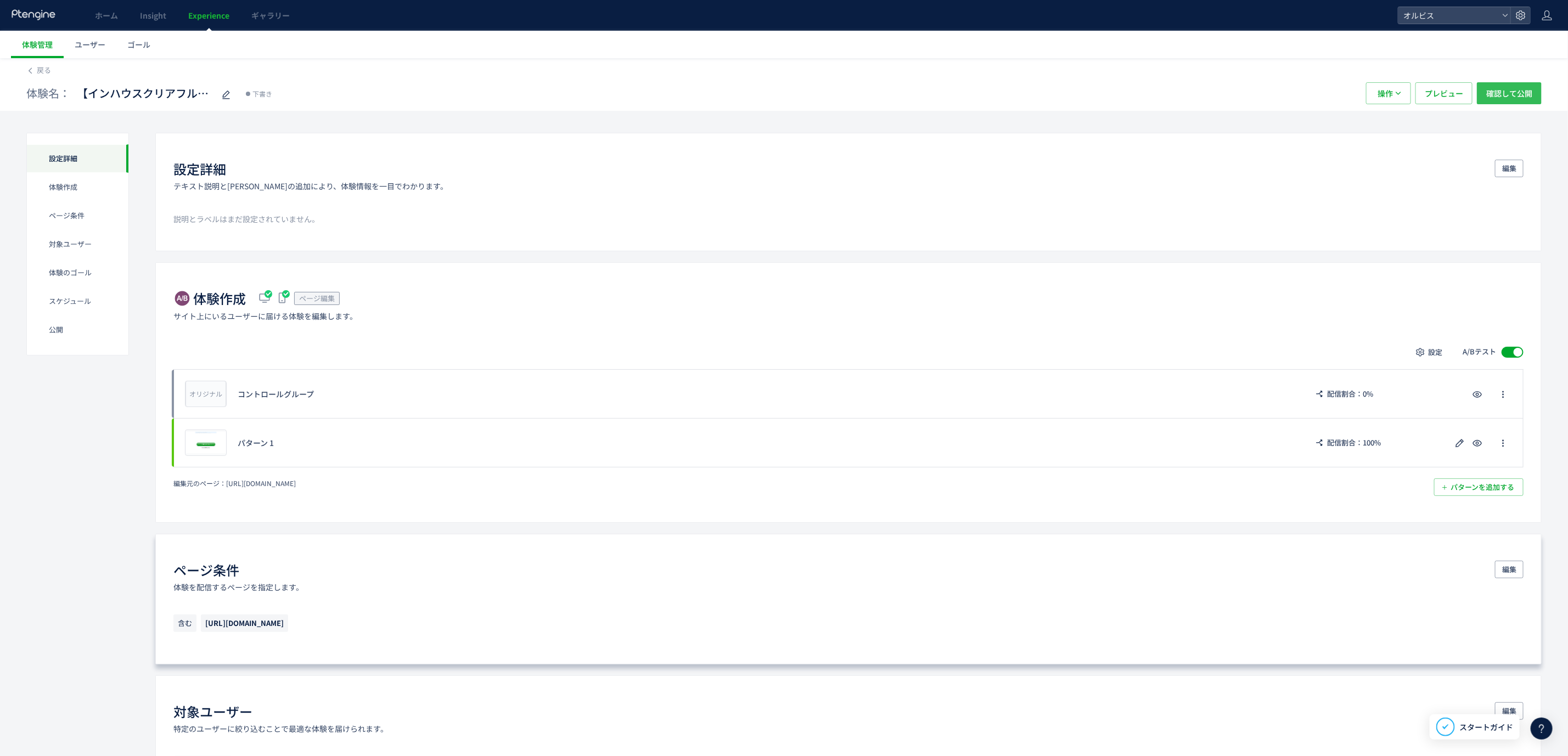 click on "確認して公開" at bounding box center (1509, 93) 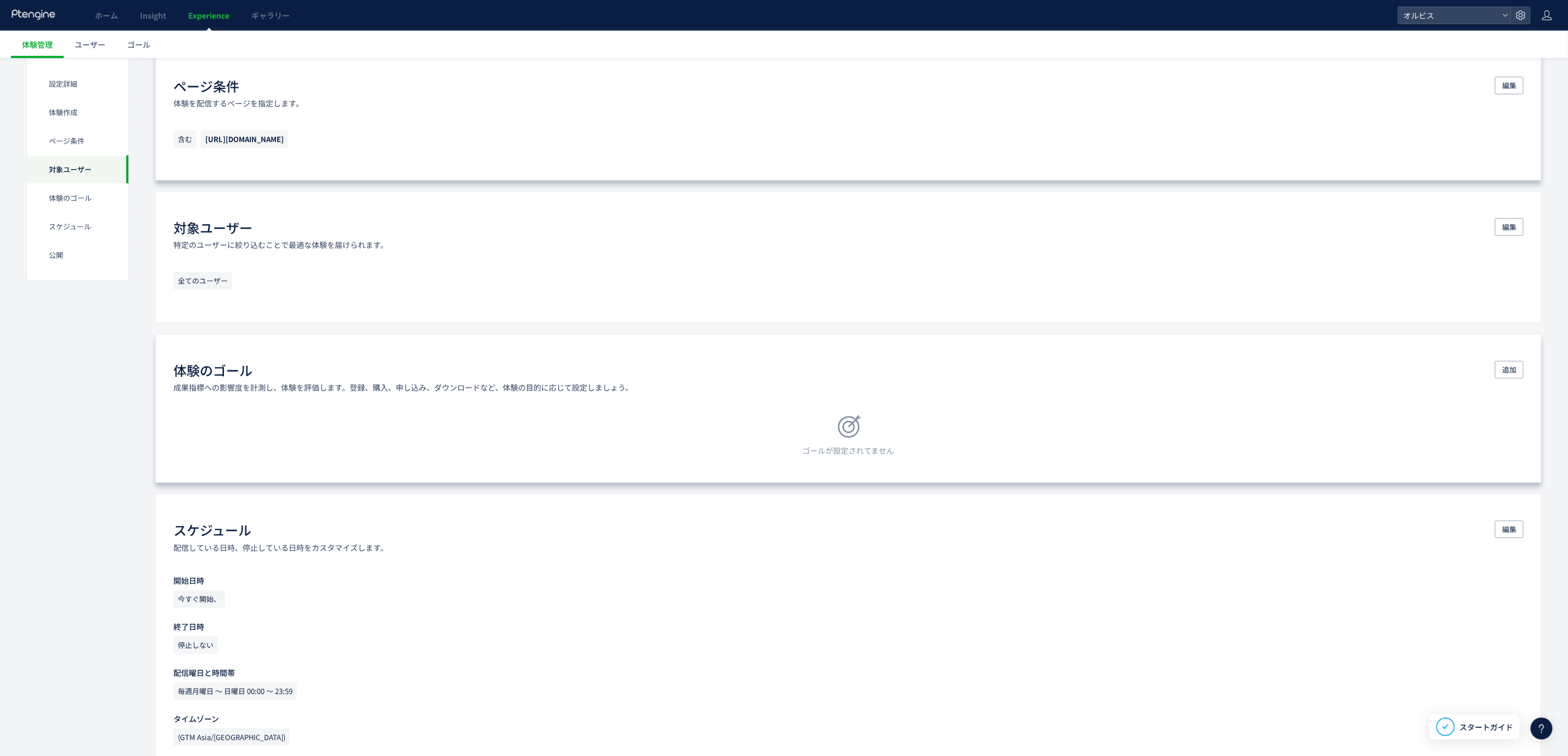 scroll, scrollTop: 483, scrollLeft: 0, axis: vertical 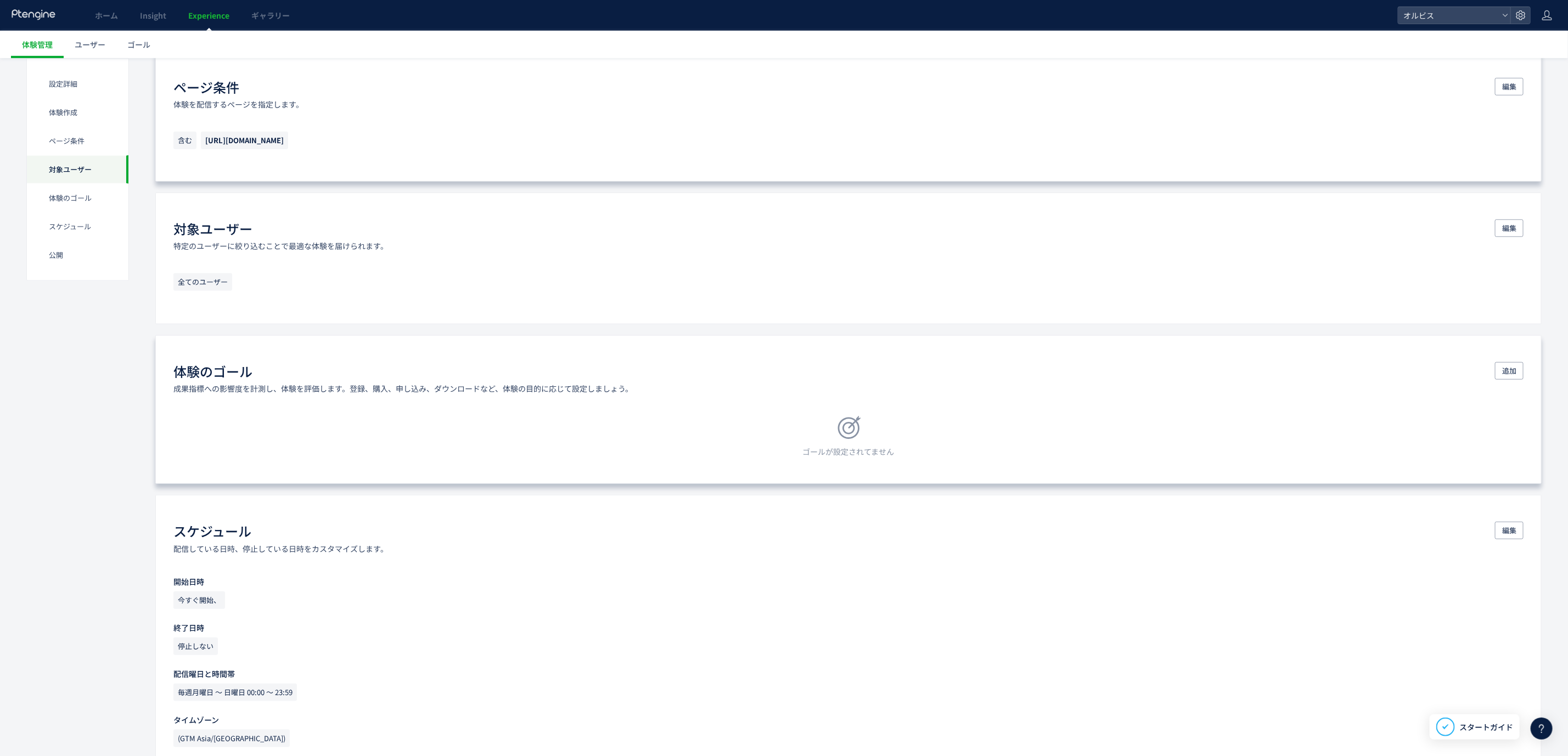 click on "ゴールが設定されてません" 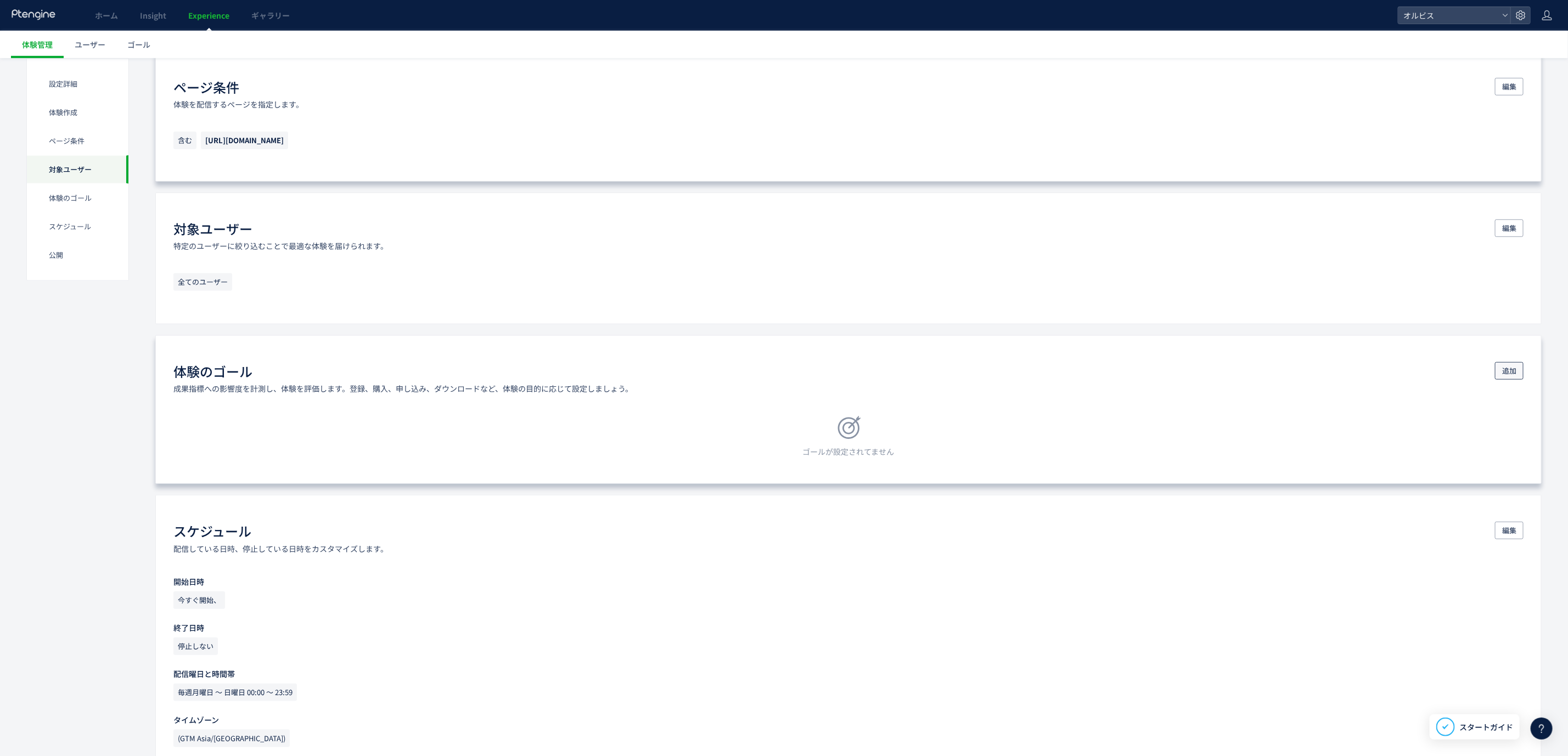 click on "追加" at bounding box center (1509, 371) 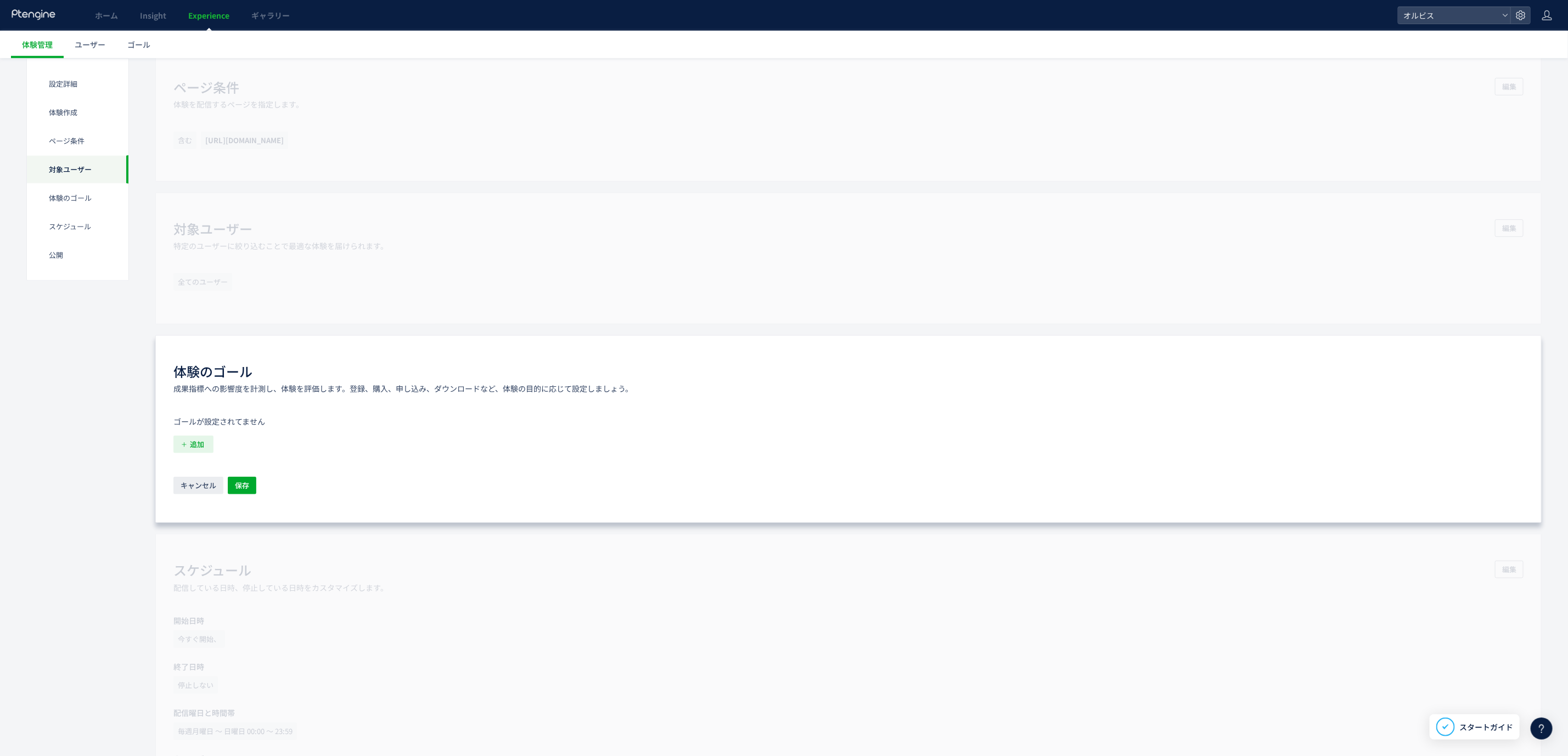 click on "追加" at bounding box center [197, 444] 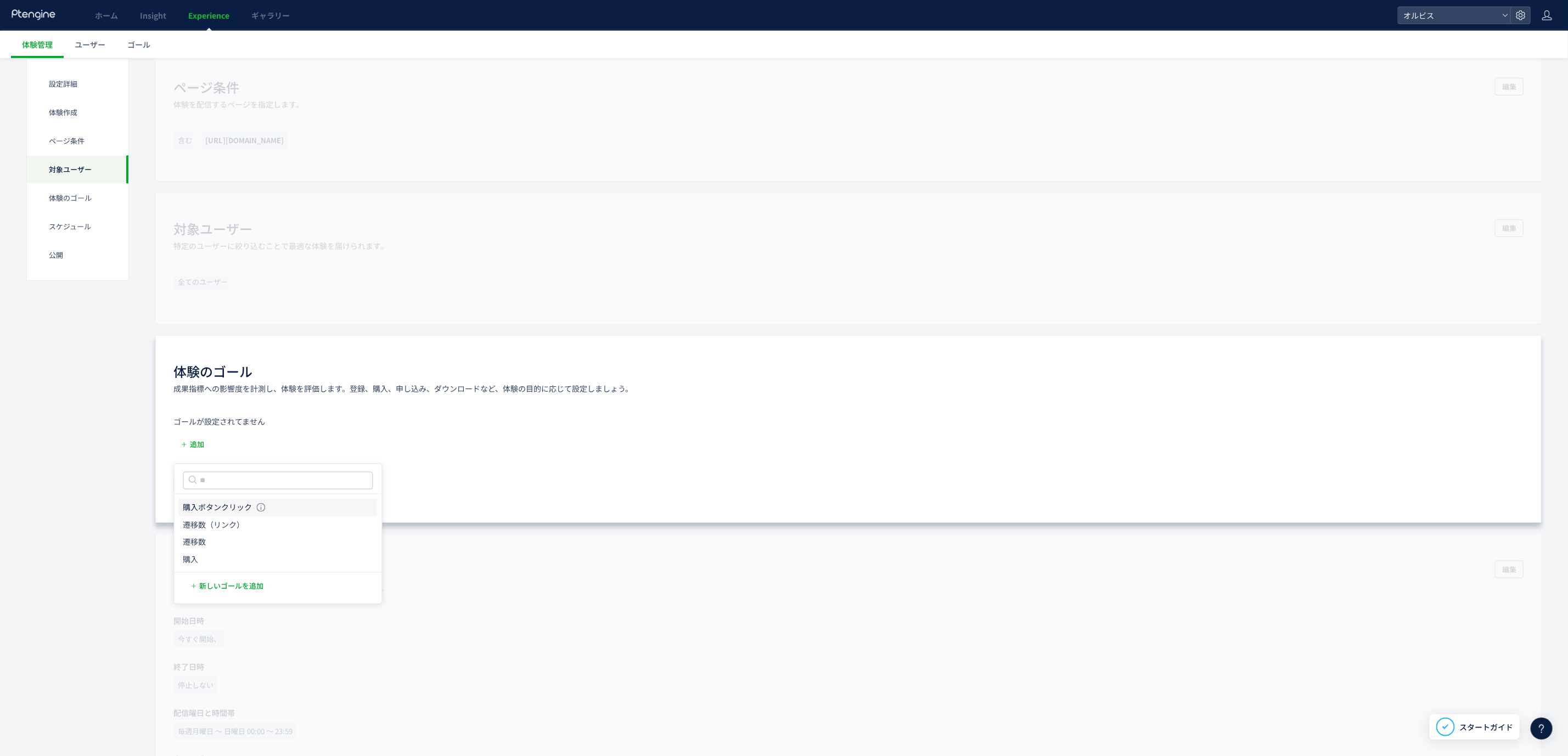 click on "購入ボタンクリック" at bounding box center [218, 507] 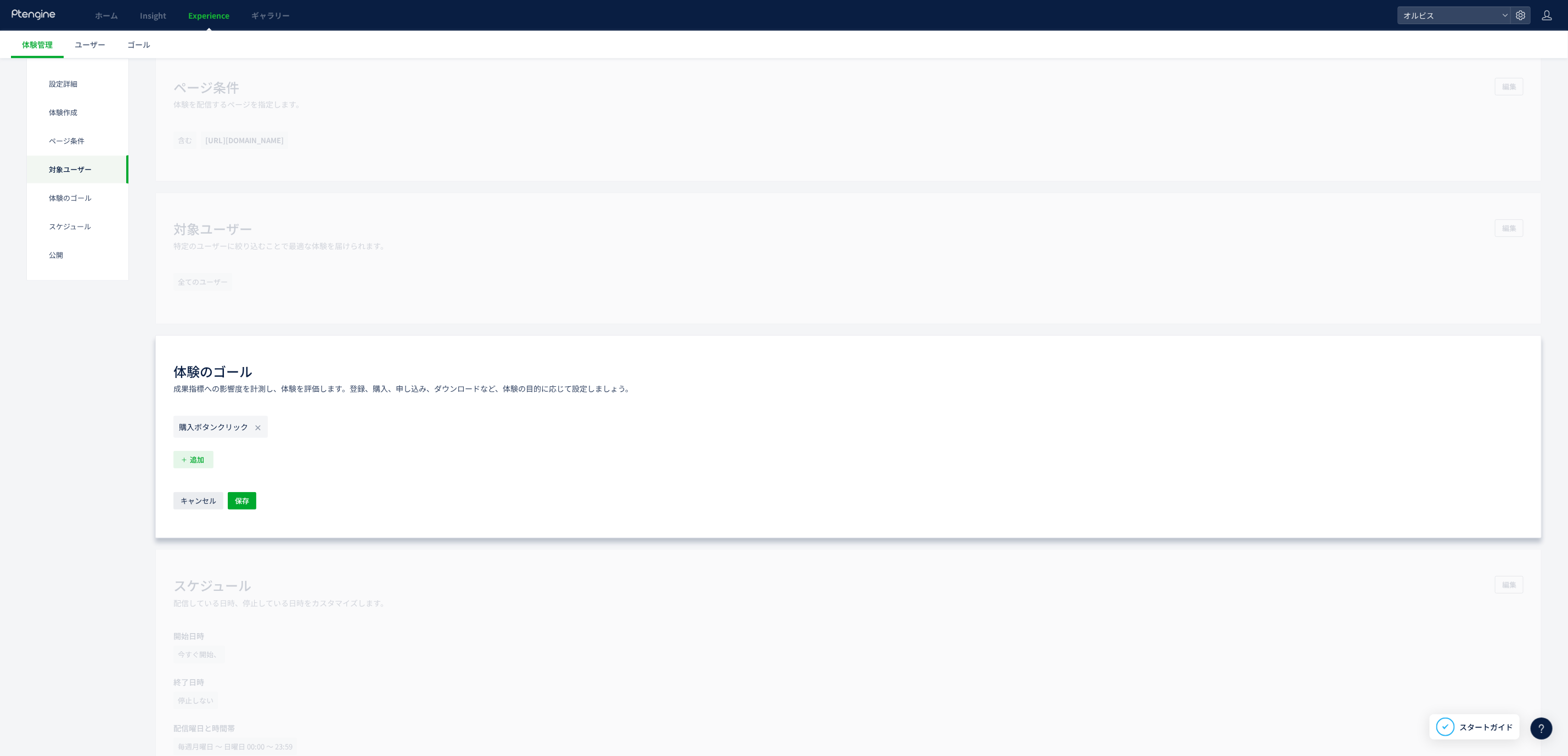 click on "追加" at bounding box center [197, 460] 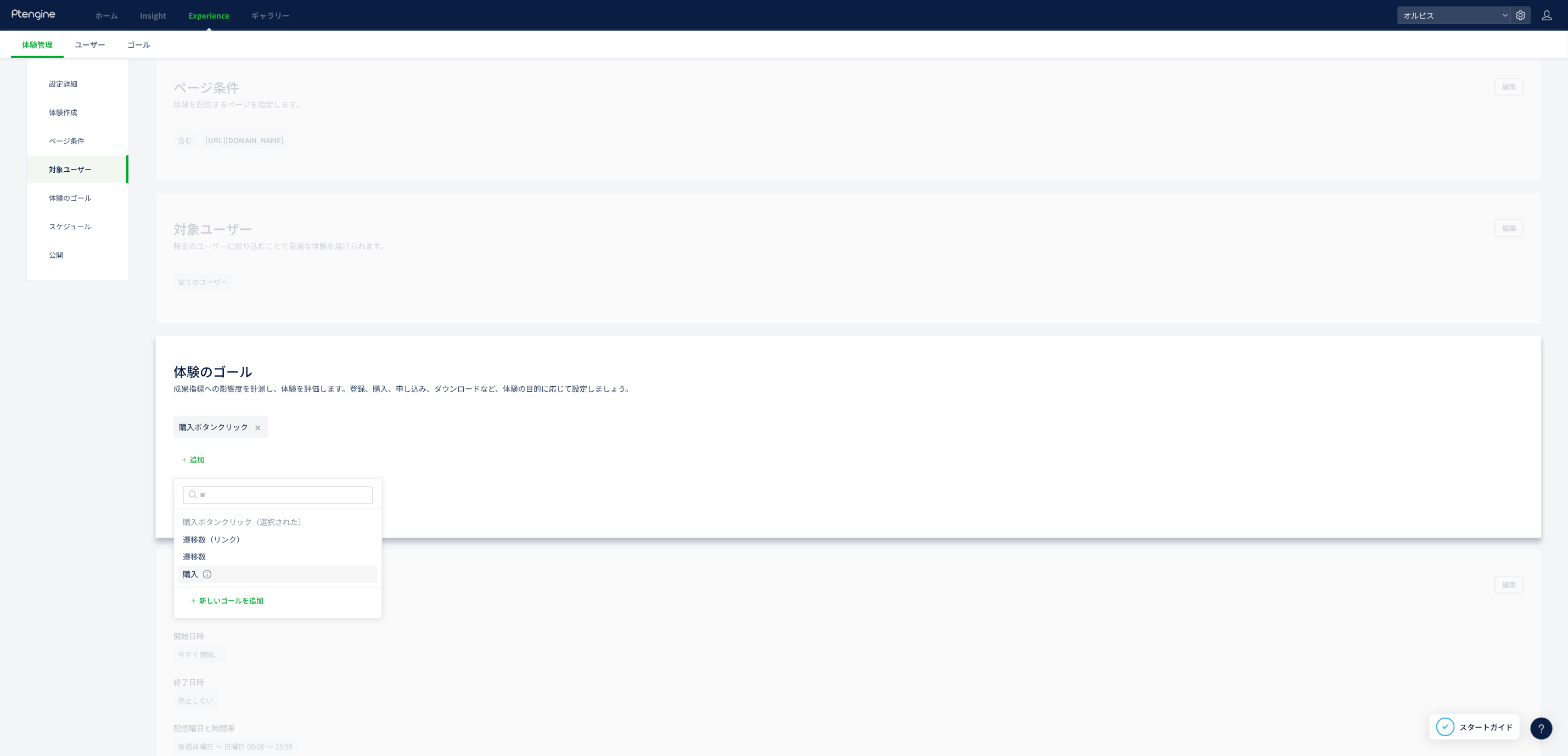 click on "購入 購入 条件： 元のページページorder/thanksに 含むページに訪問した場合" 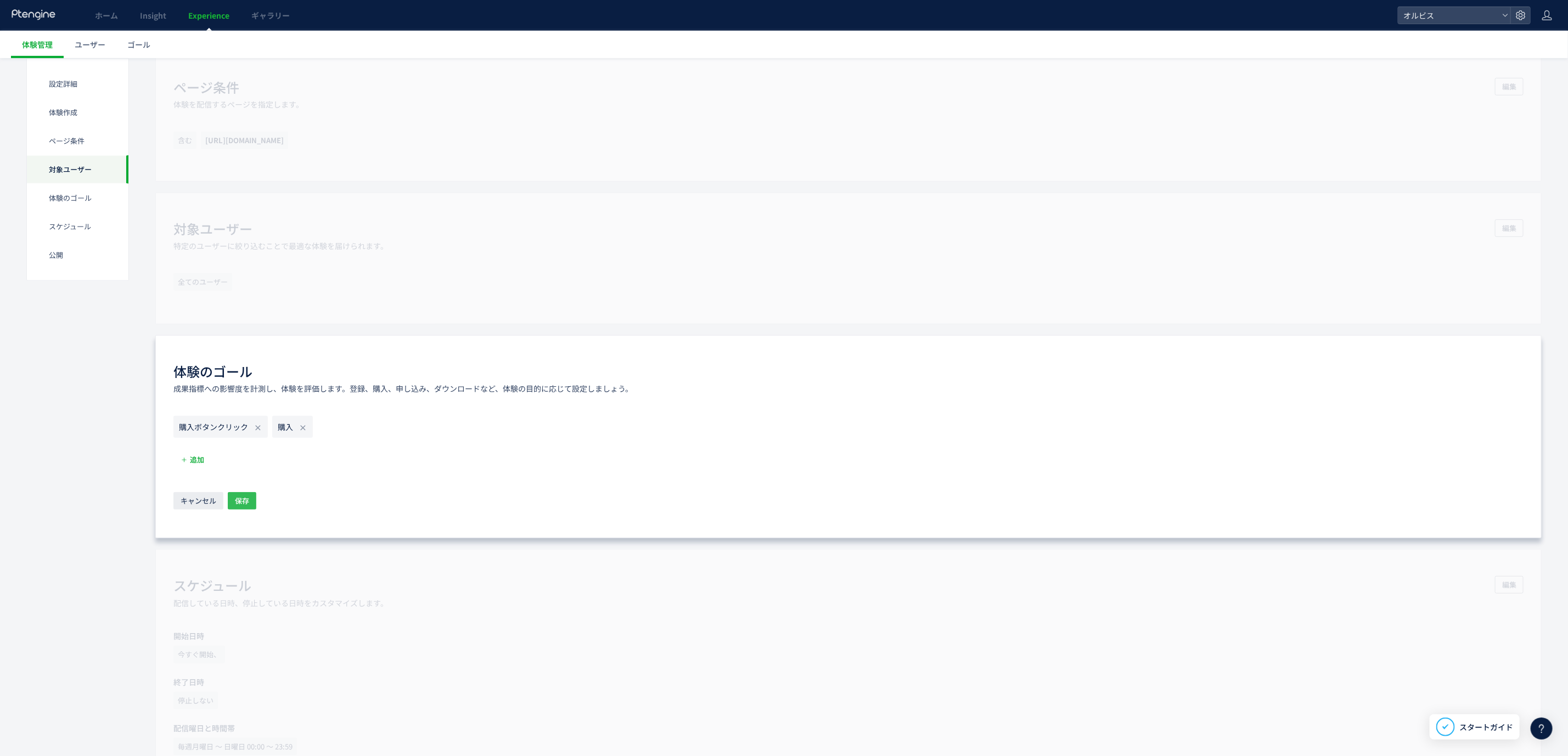 click on "保存" at bounding box center [242, 501] 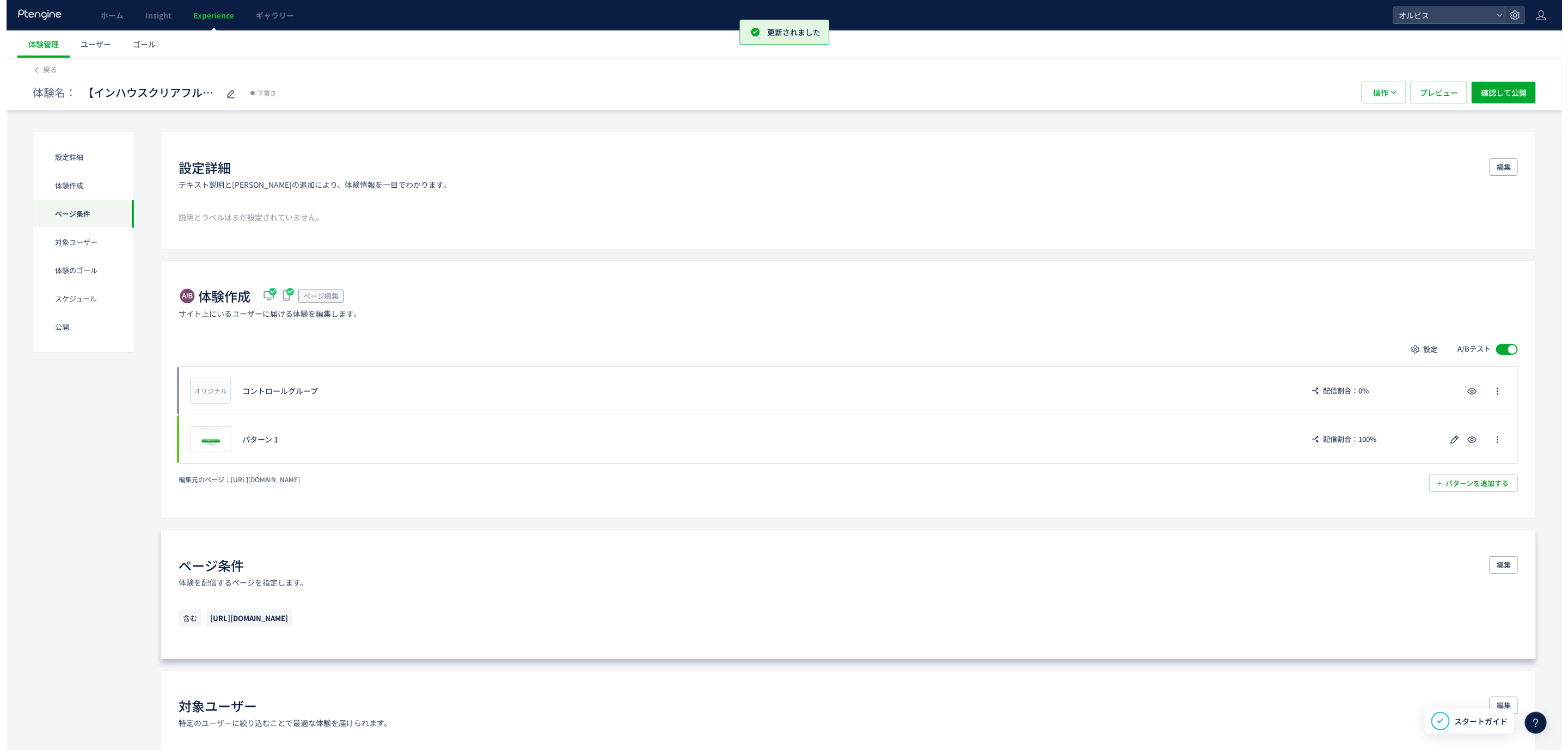 scroll, scrollTop: 708, scrollLeft: 0, axis: vertical 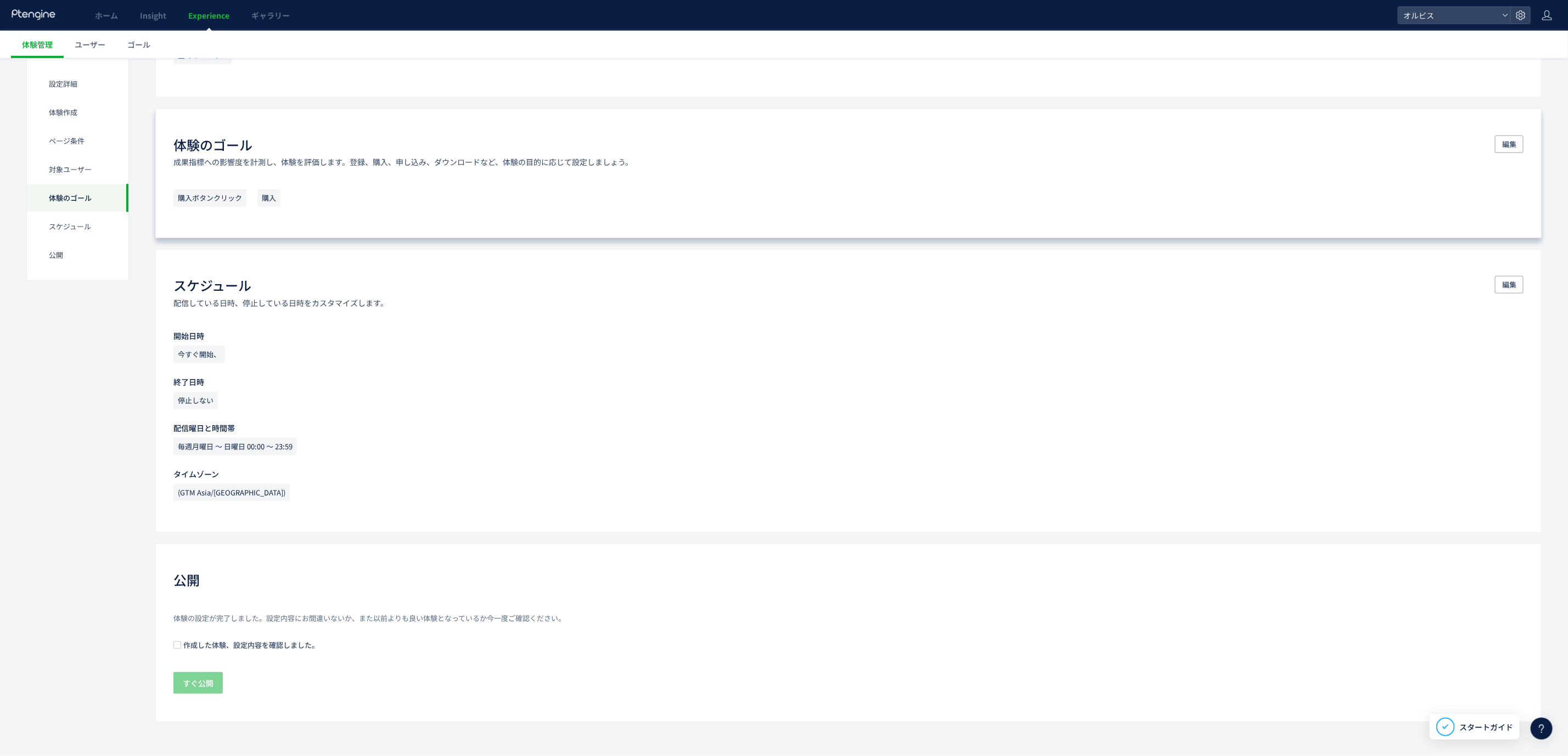 click at bounding box center (177, 645) 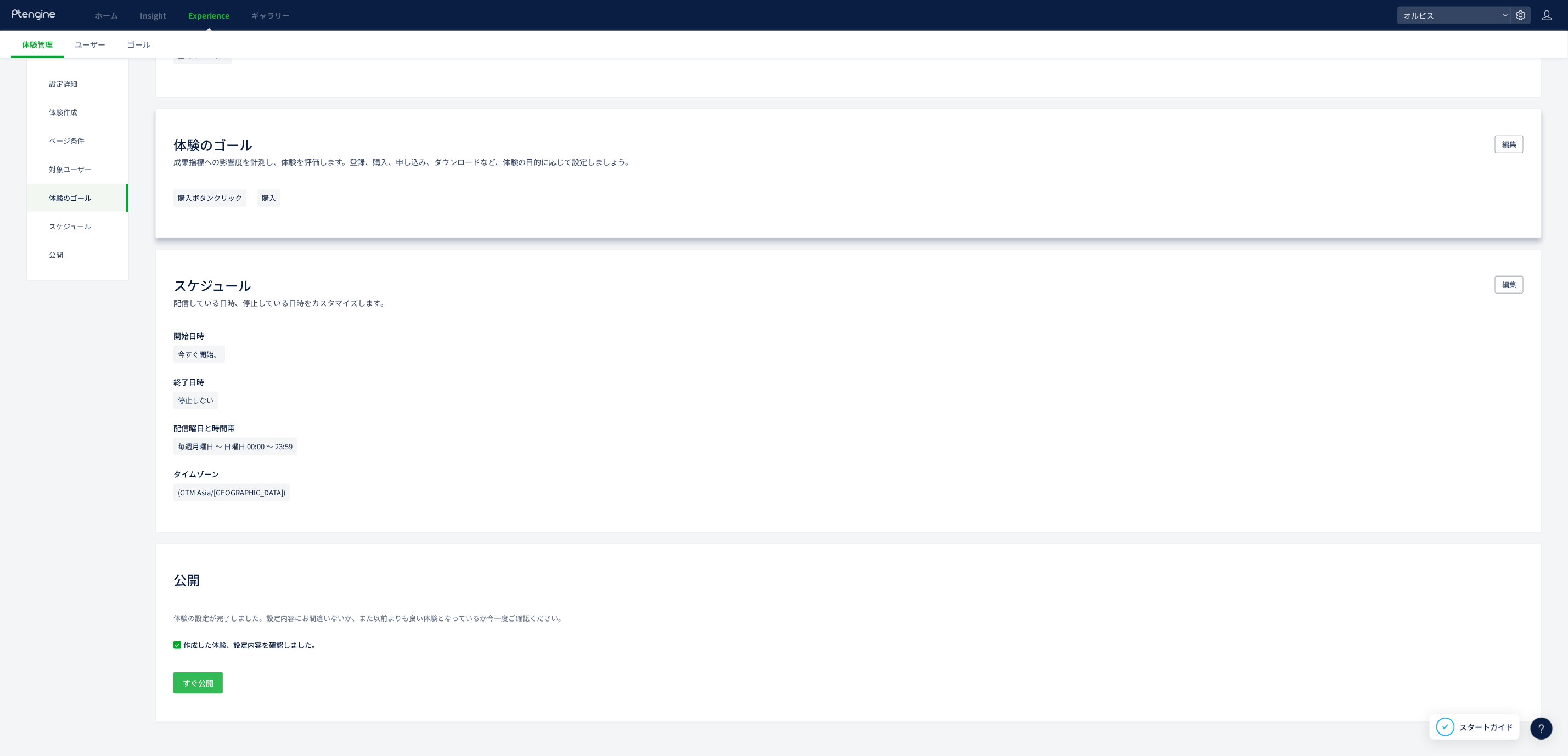 click on "すぐ公開" at bounding box center (198, 683) 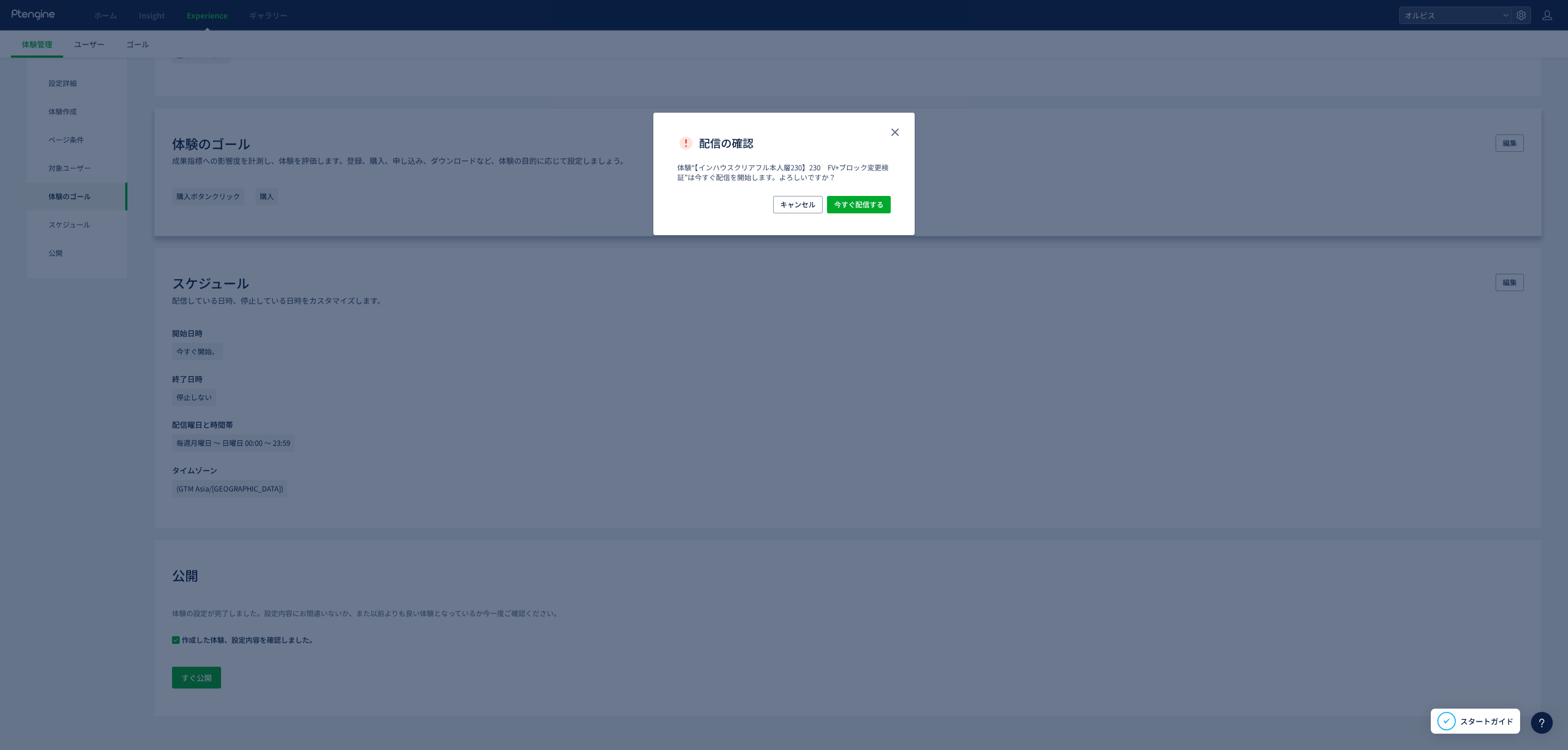 click on "キャンセル 今すぐ配信する" at bounding box center (784, 216) 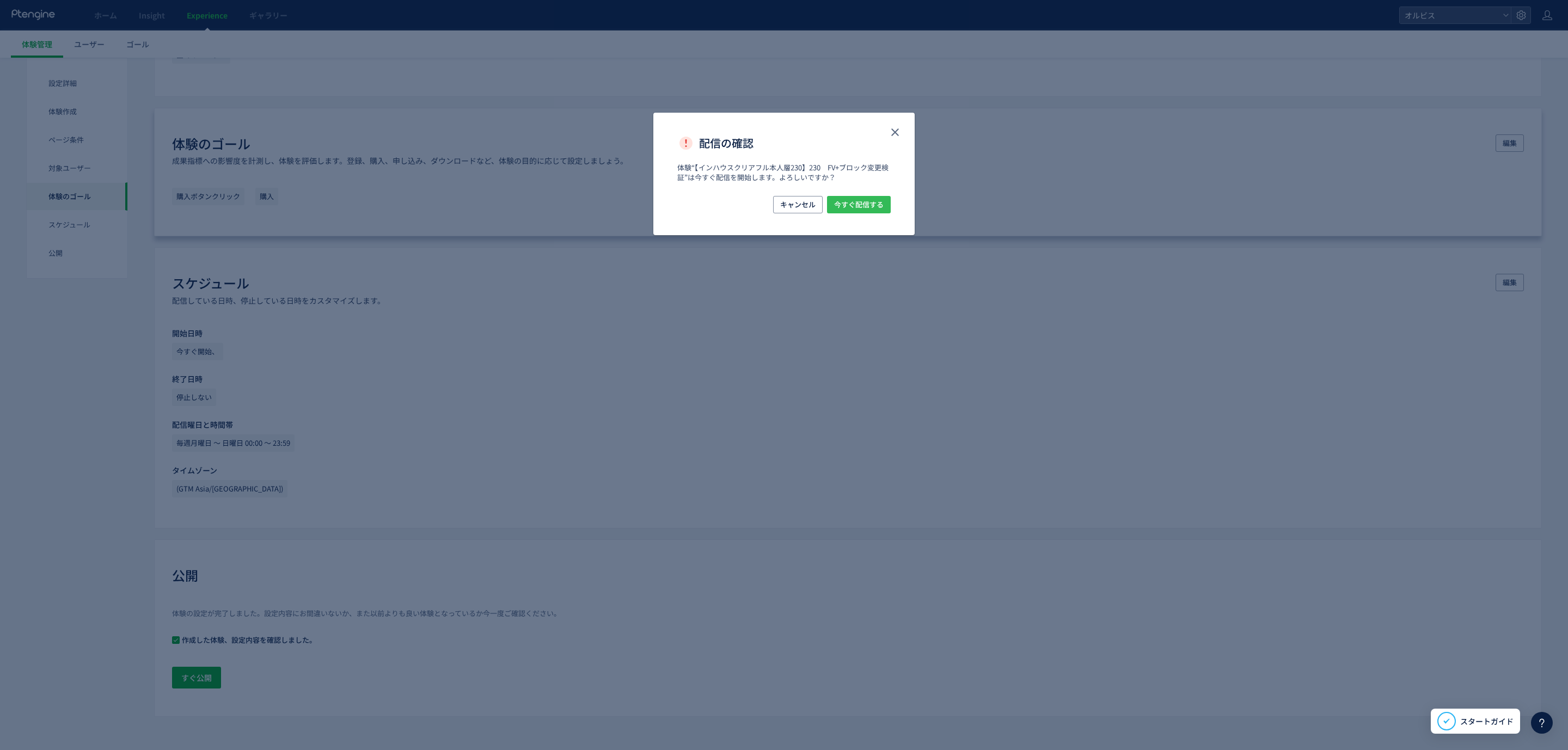 click on "今すぐ配信する" at bounding box center (859, 205) 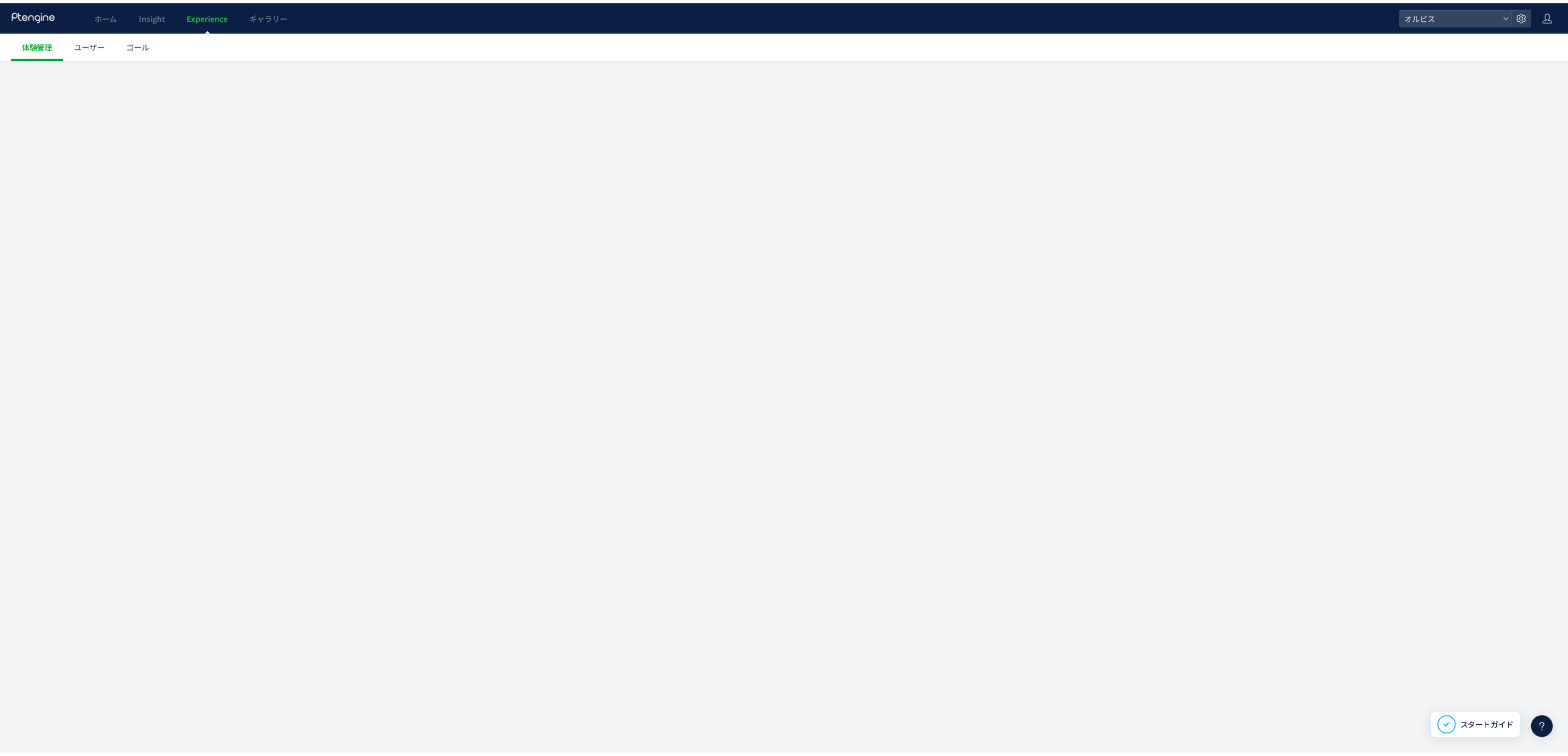 scroll, scrollTop: 0, scrollLeft: 0, axis: both 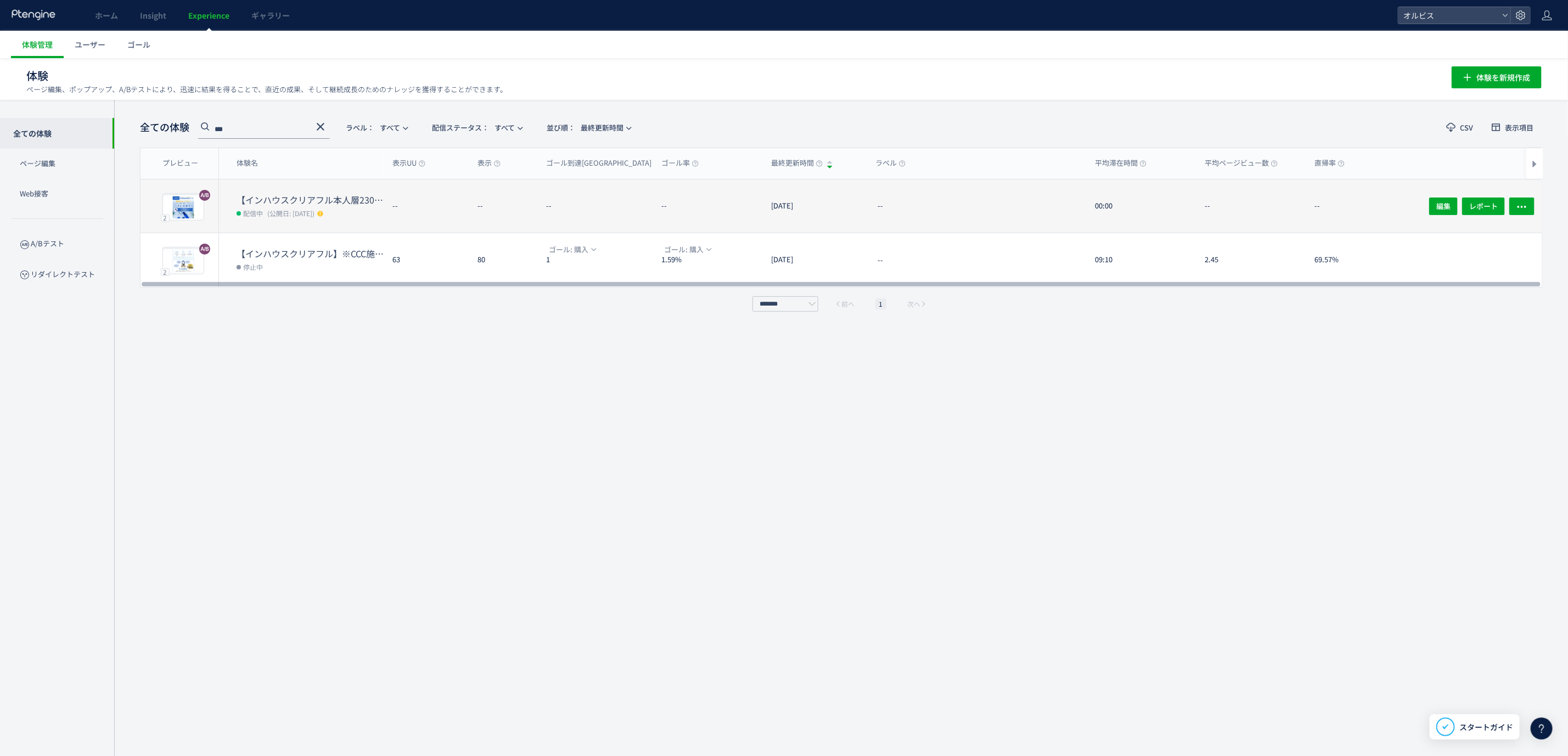click on "配信中 (公開日: [DATE])" at bounding box center (310, 213) 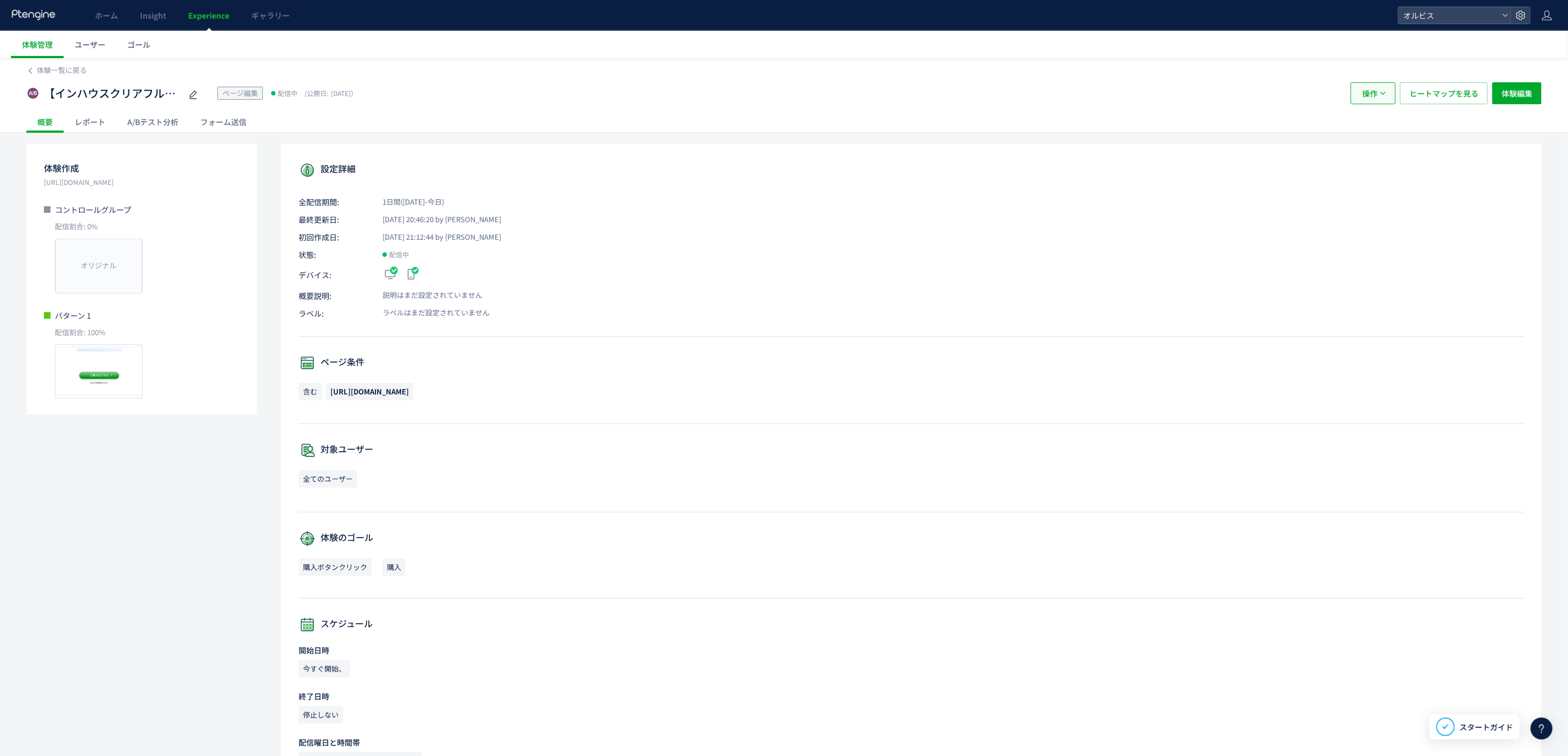 click on "操作" 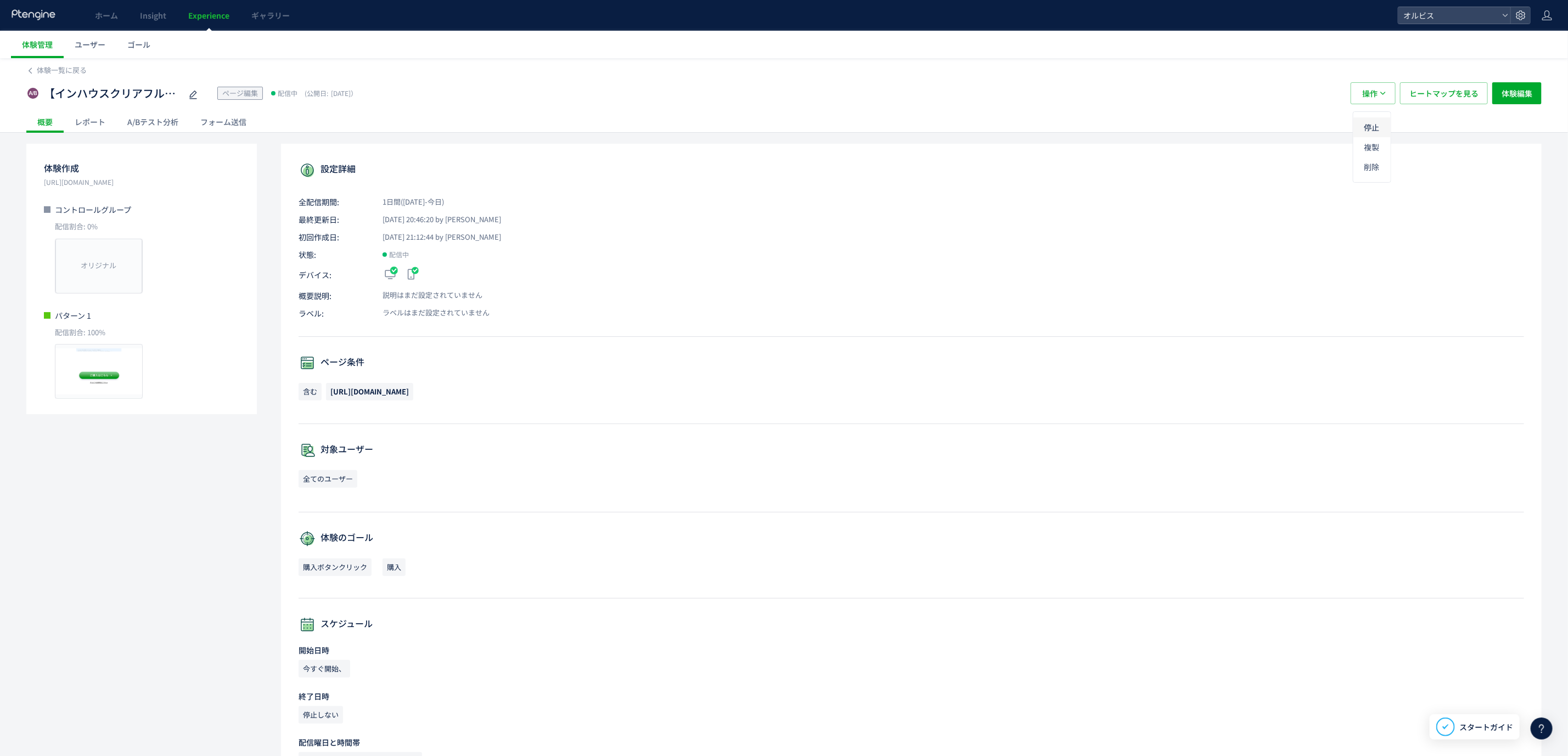click on "停止" 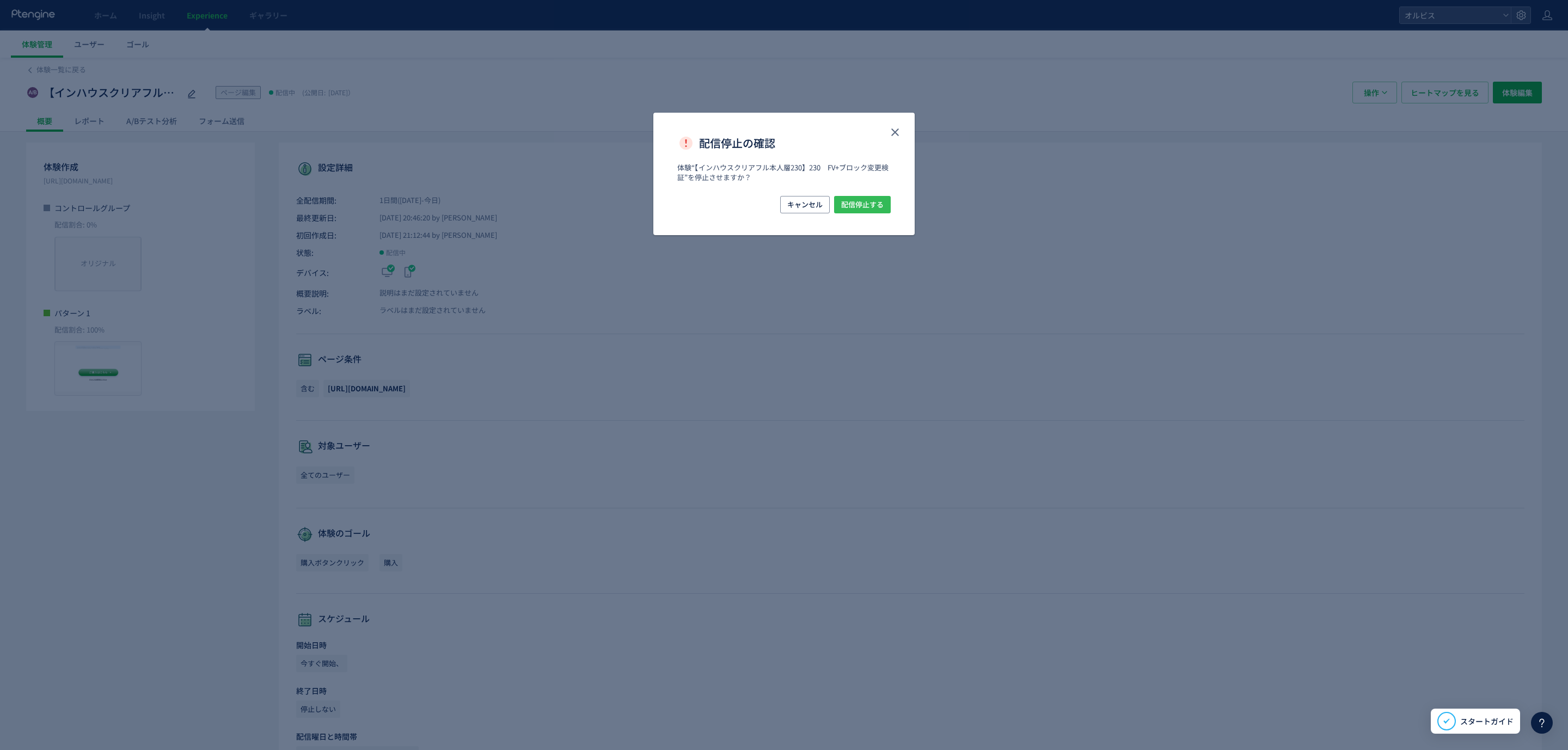 click on "配信停止する" at bounding box center (862, 205) 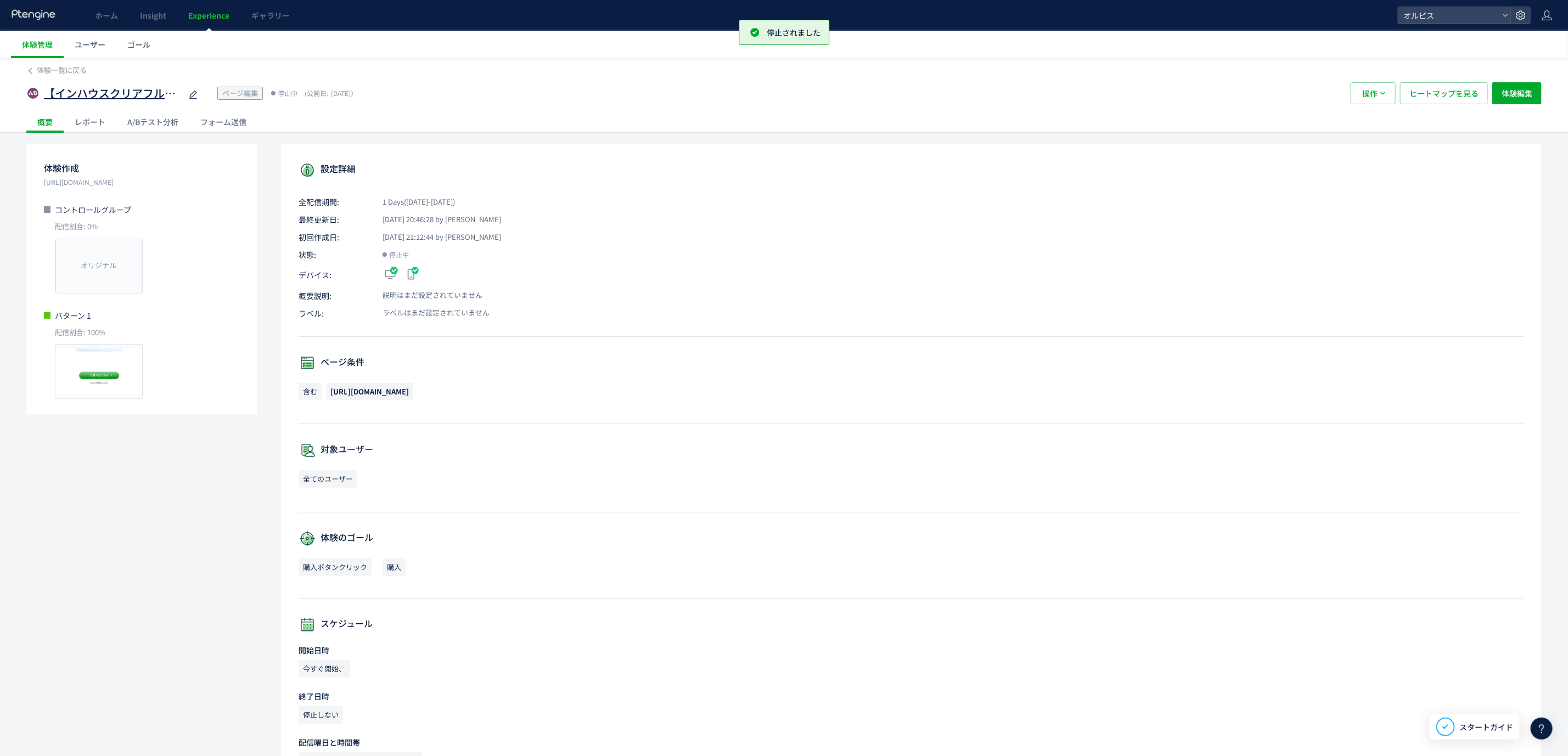 click on "【インハウスクリアフル本人層230】230　FV+ブロック変更検証" at bounding box center (113, 93) 